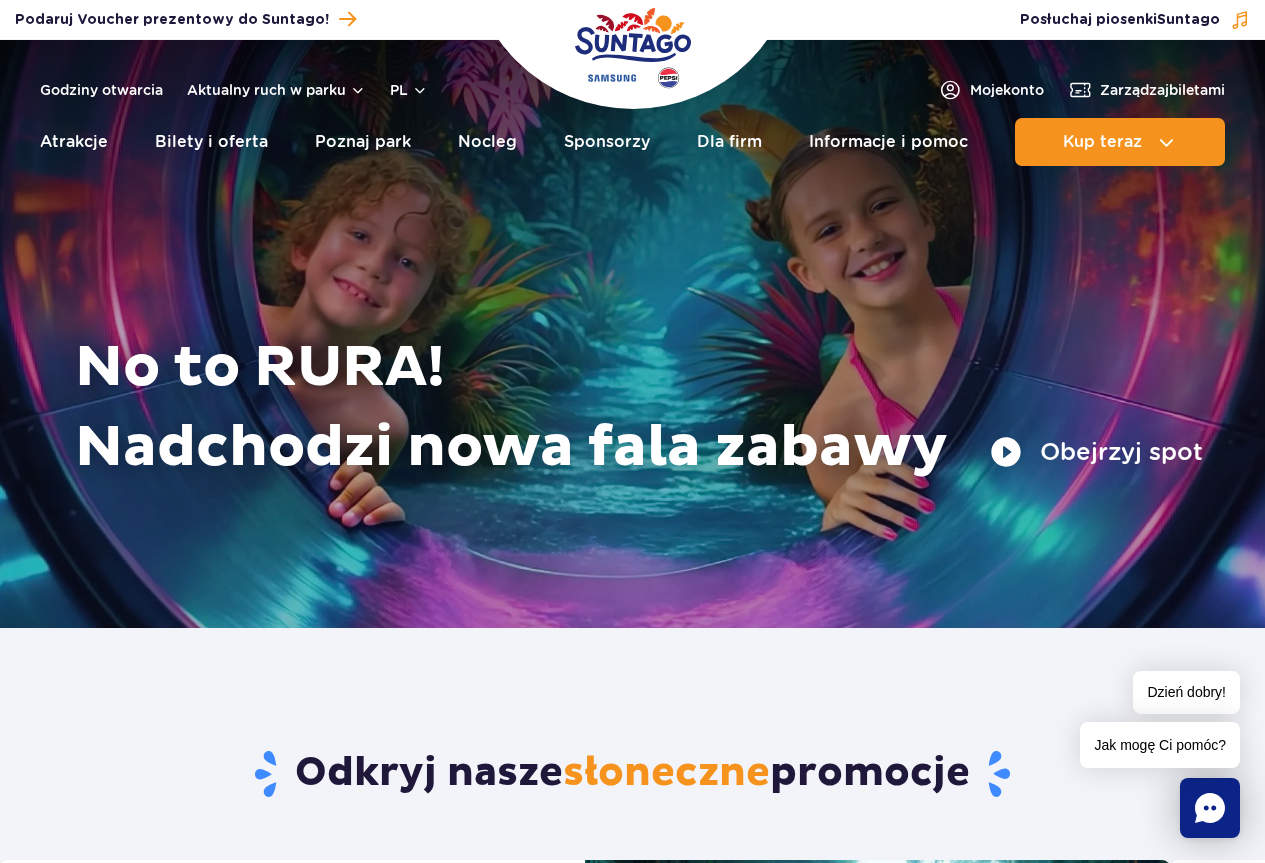 scroll, scrollTop: 0, scrollLeft: 0, axis: both 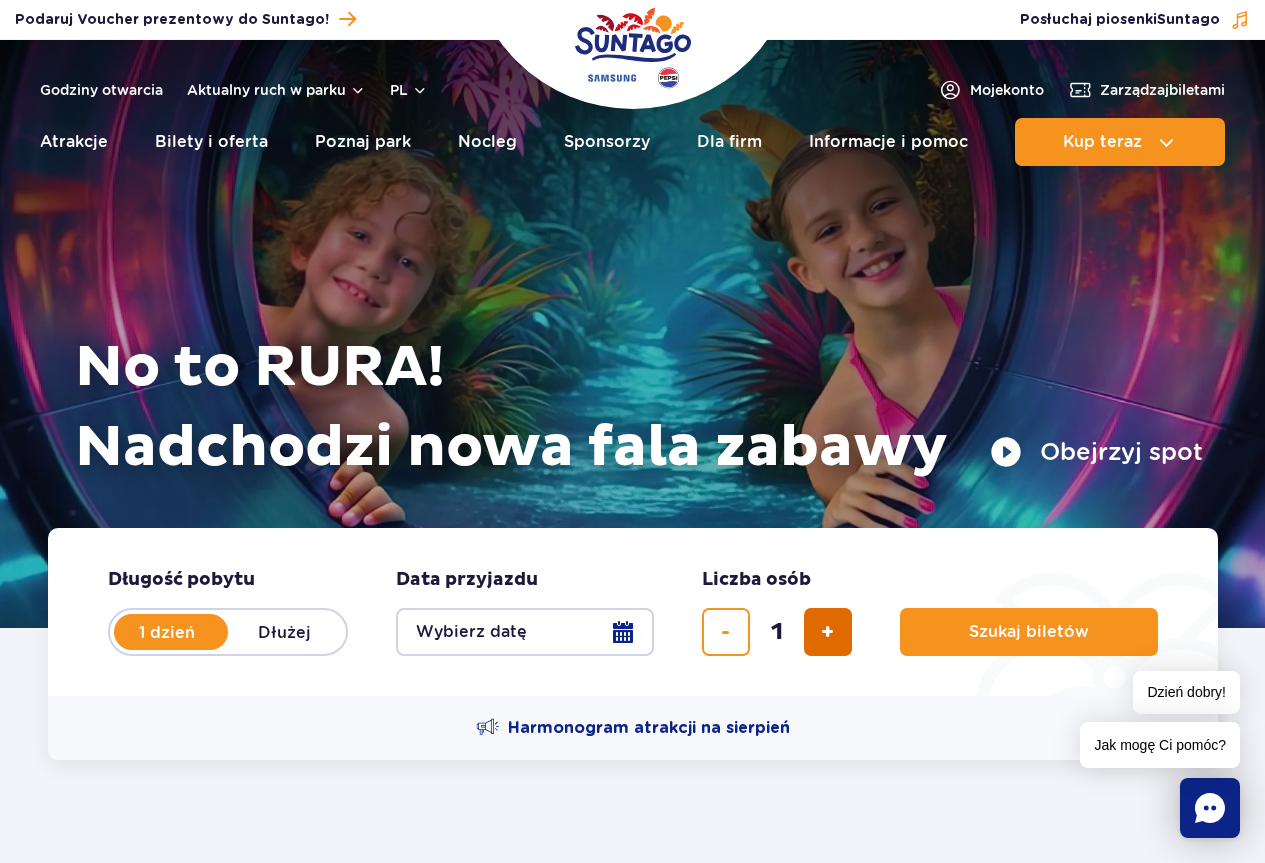 click at bounding box center (827, 632) 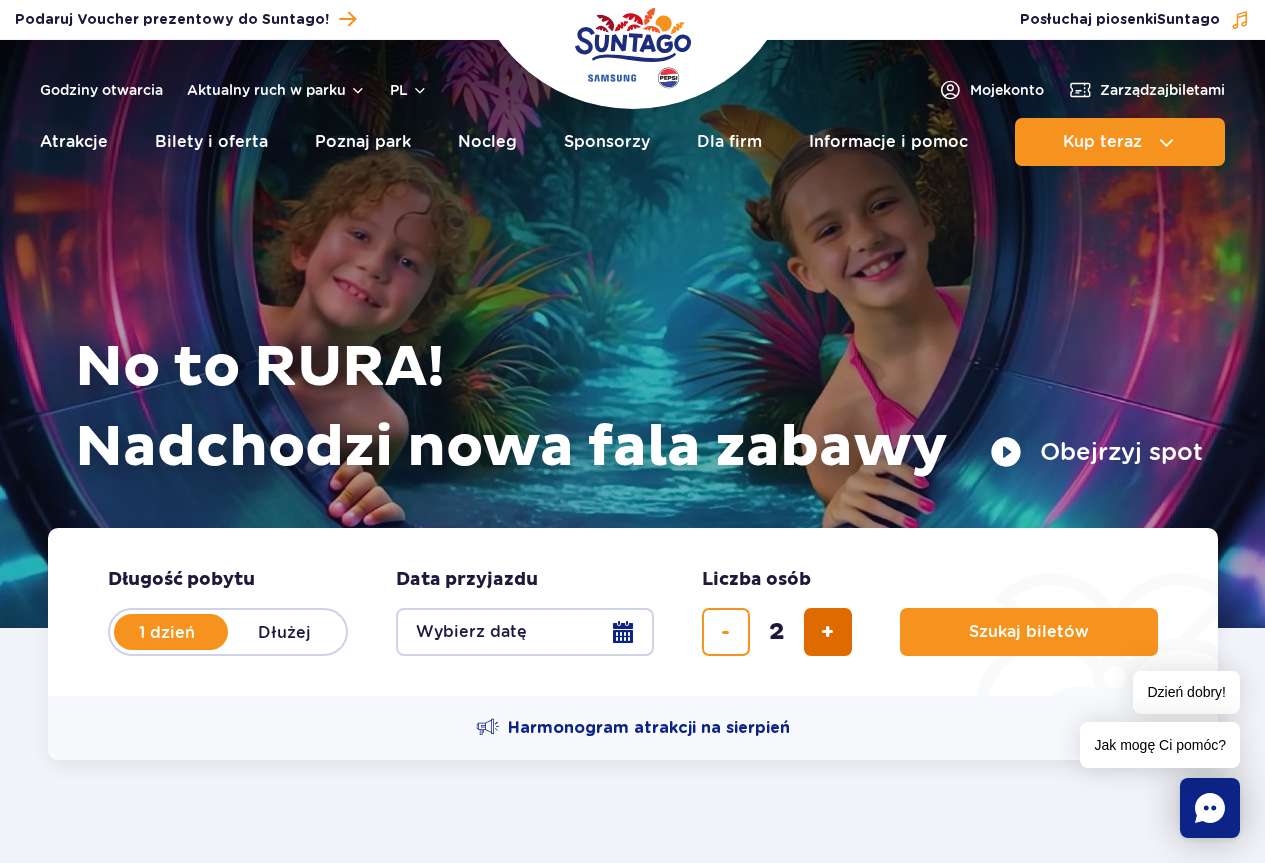 click at bounding box center [827, 632] 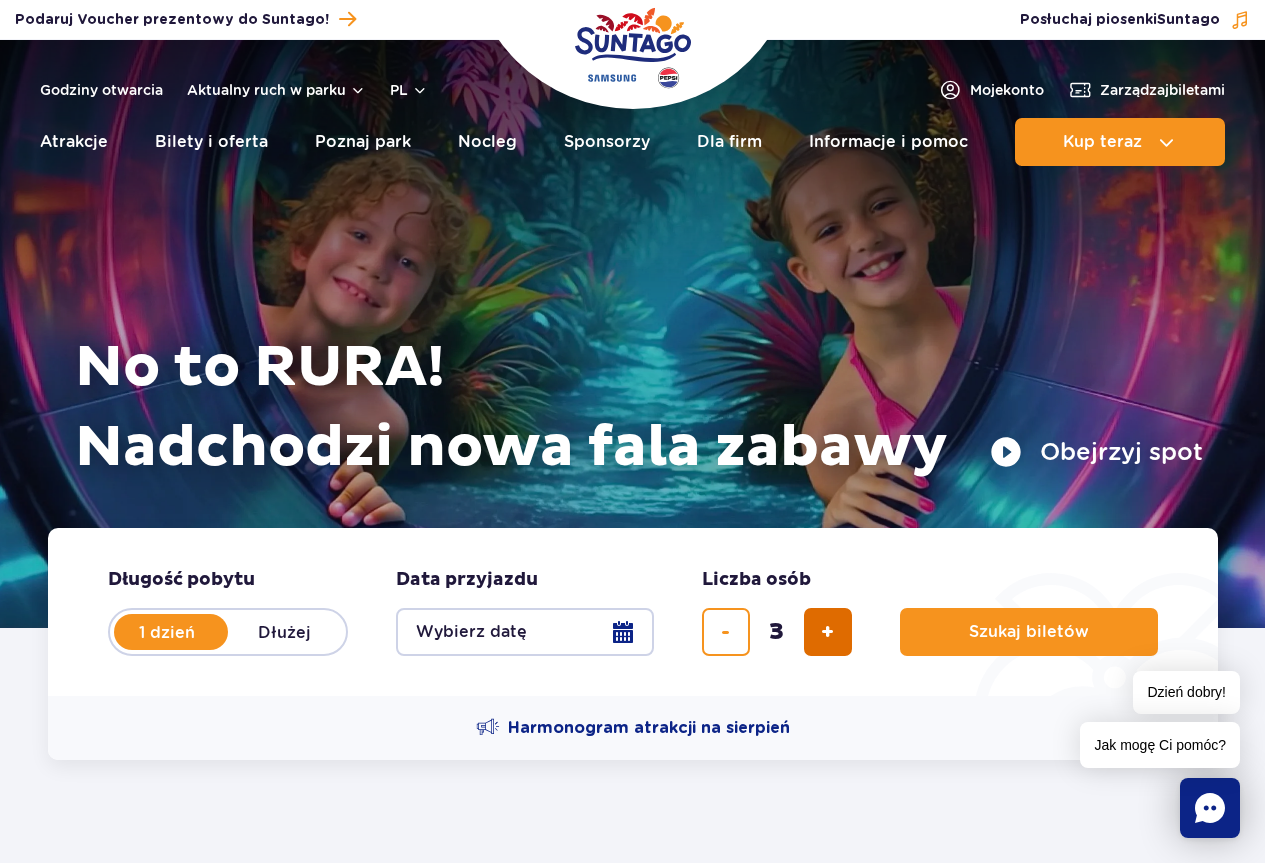 click at bounding box center [827, 632] 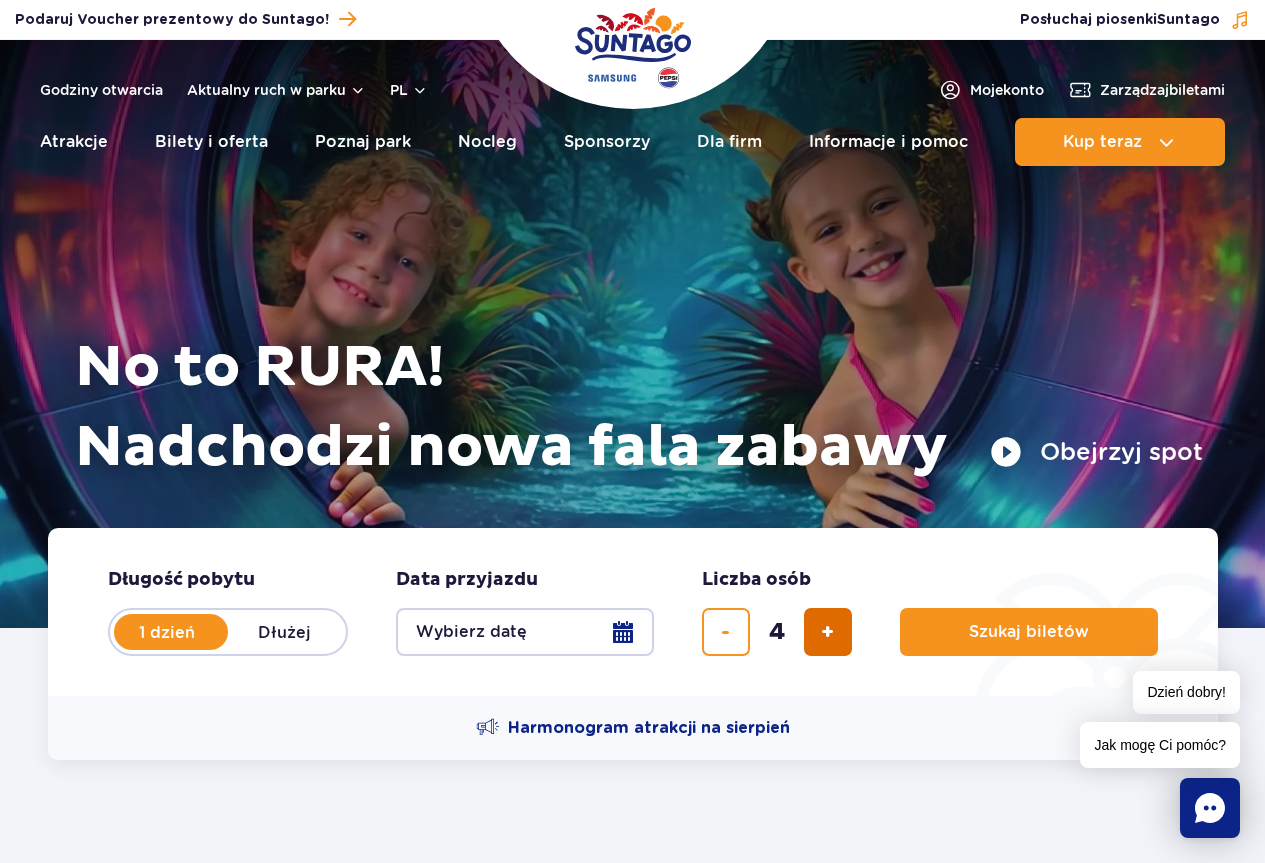 click at bounding box center (827, 632) 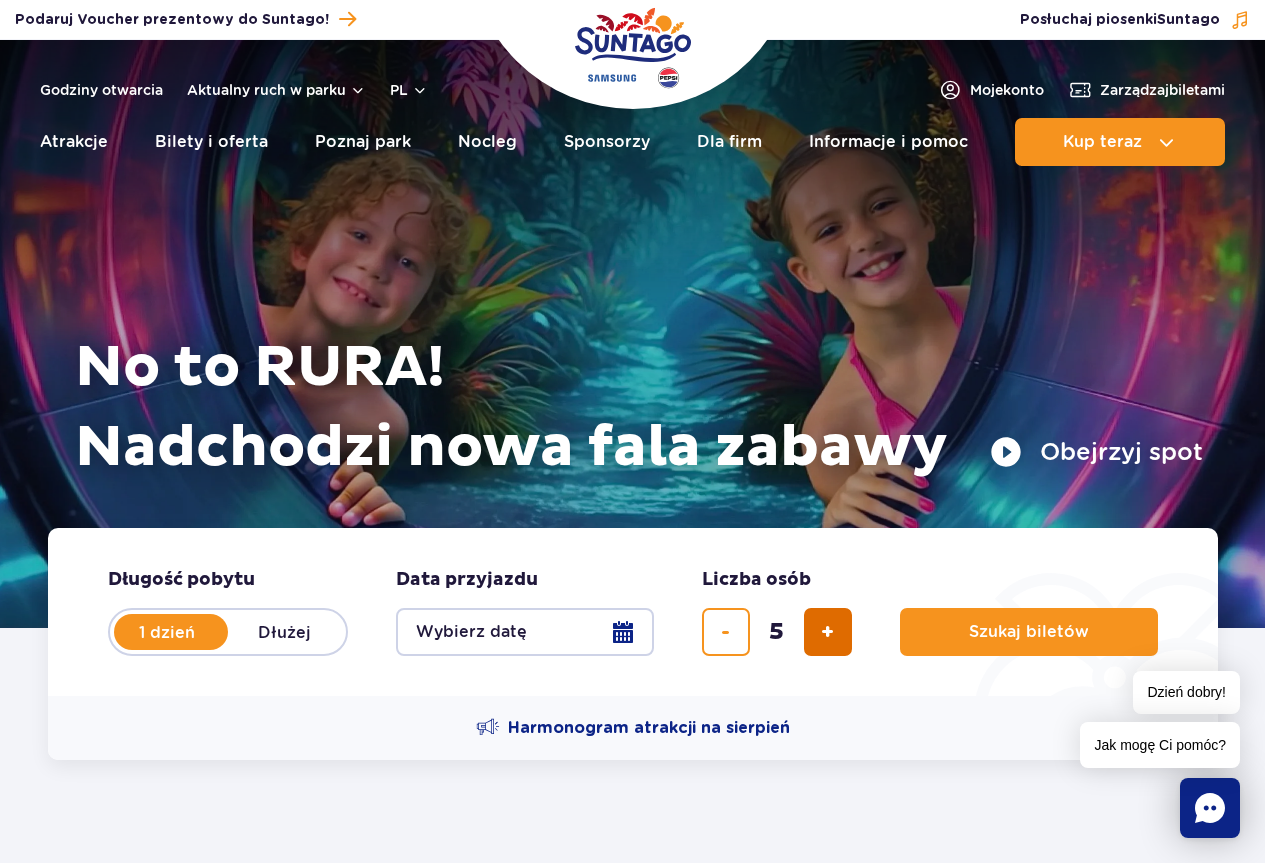 click at bounding box center (827, 632) 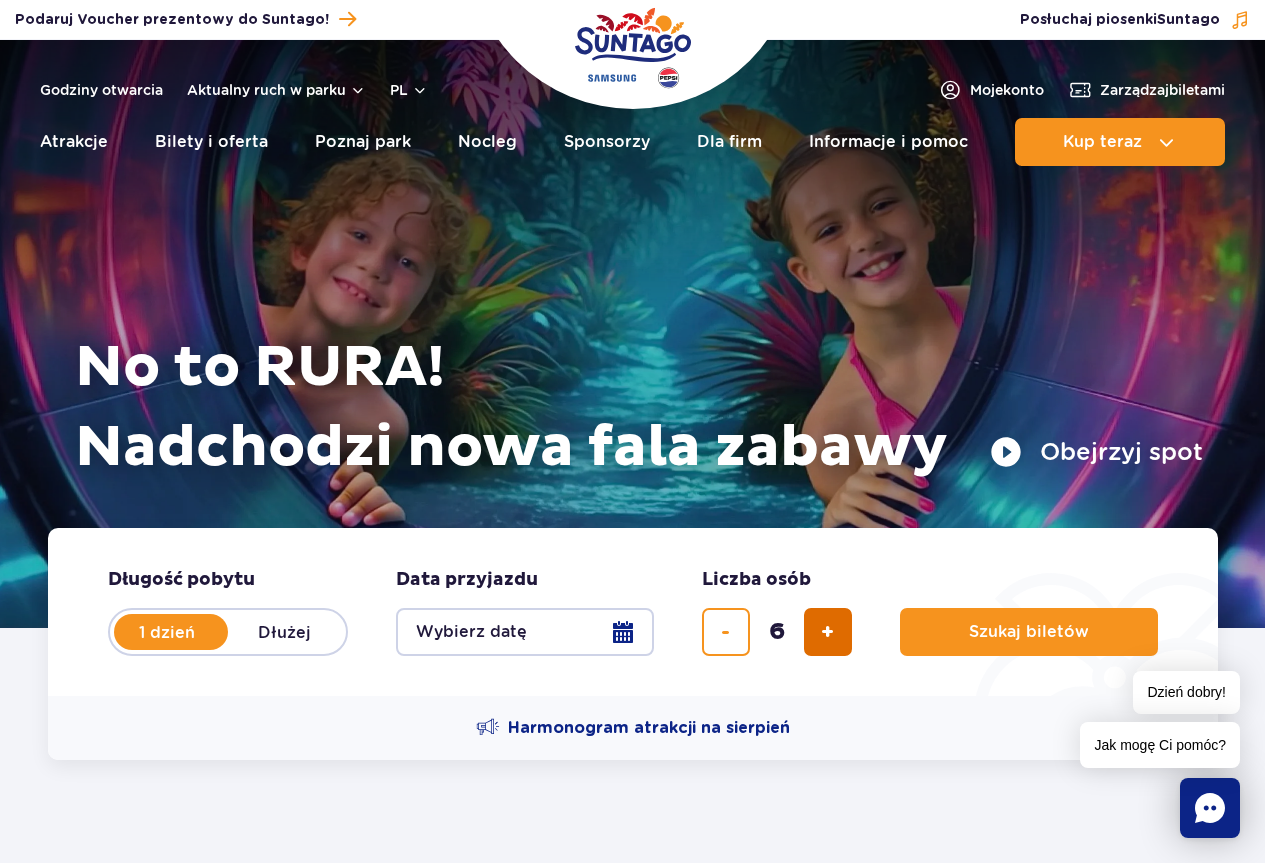 click at bounding box center [827, 632] 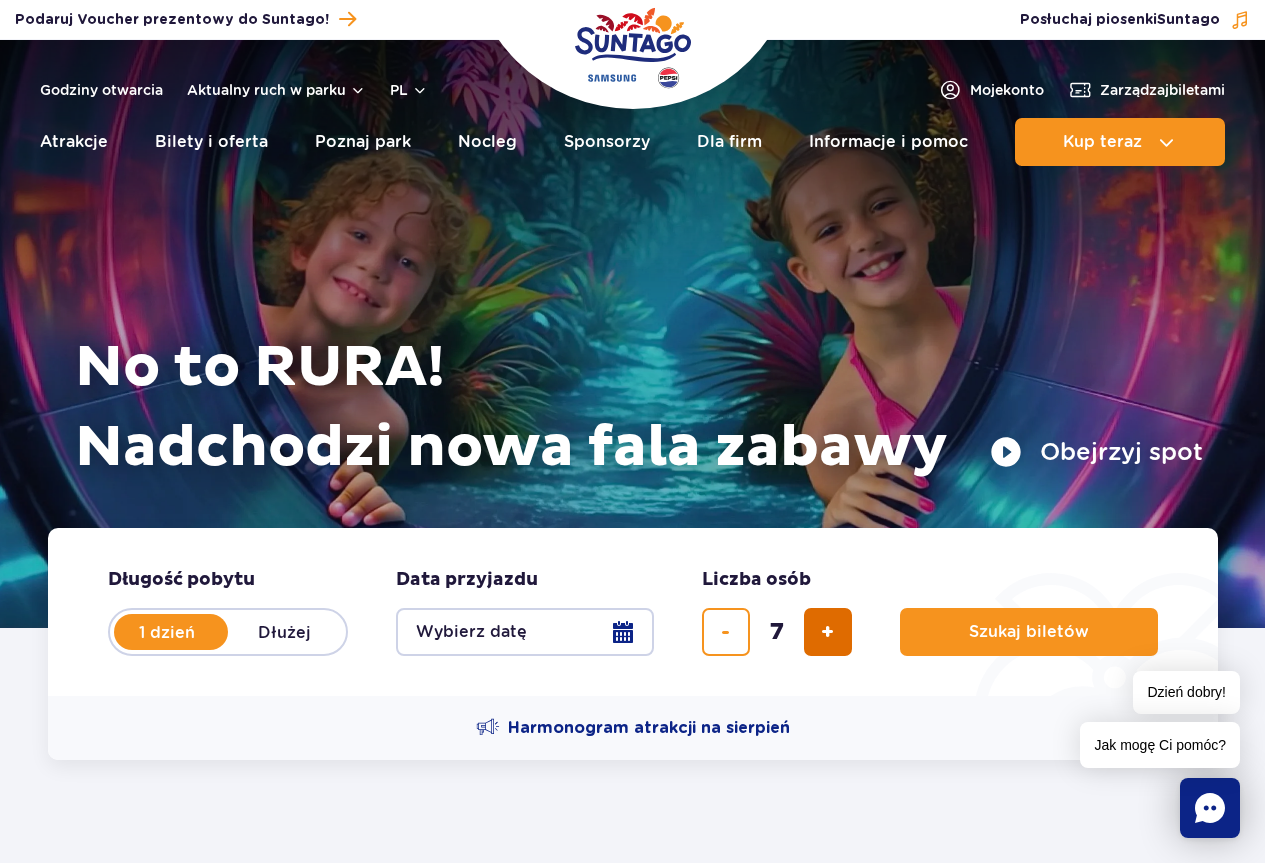 click at bounding box center (827, 632) 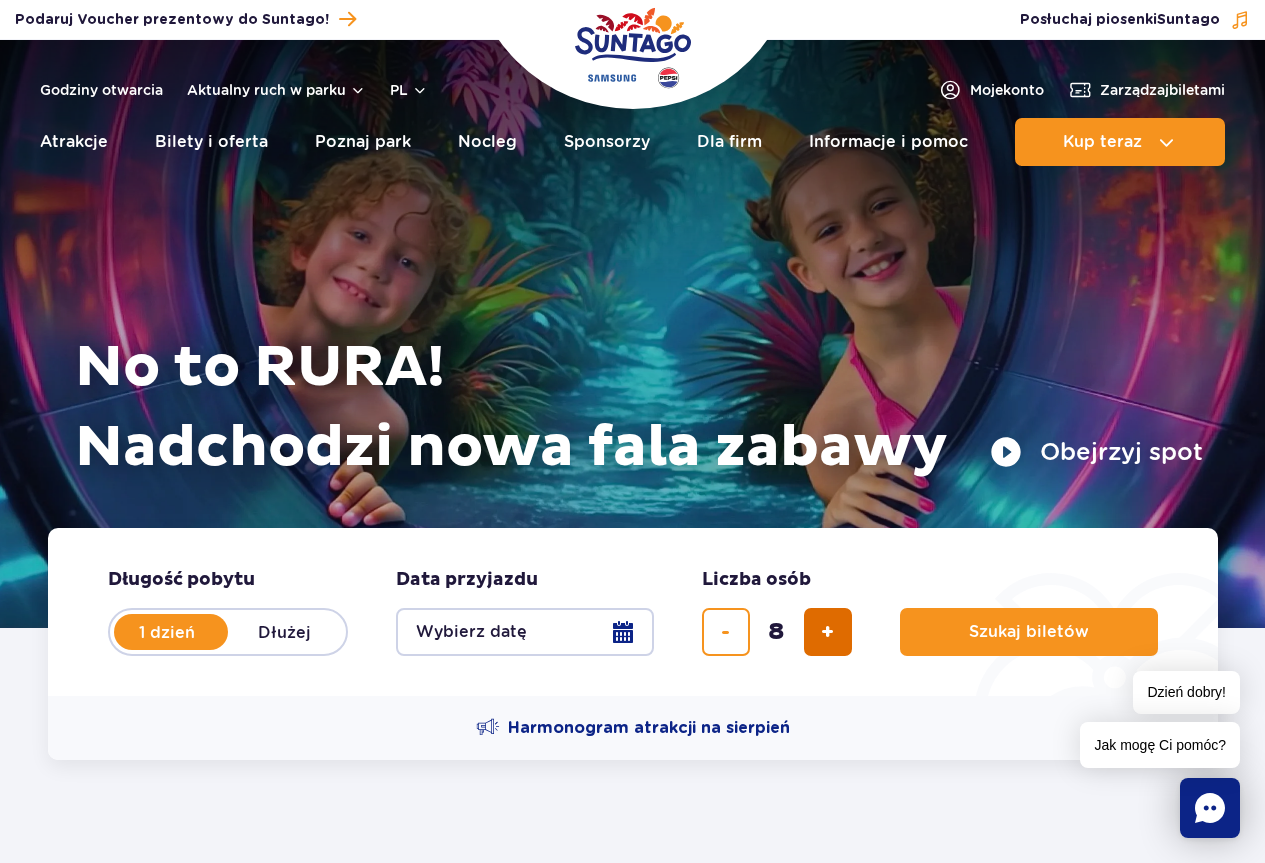 click at bounding box center (827, 632) 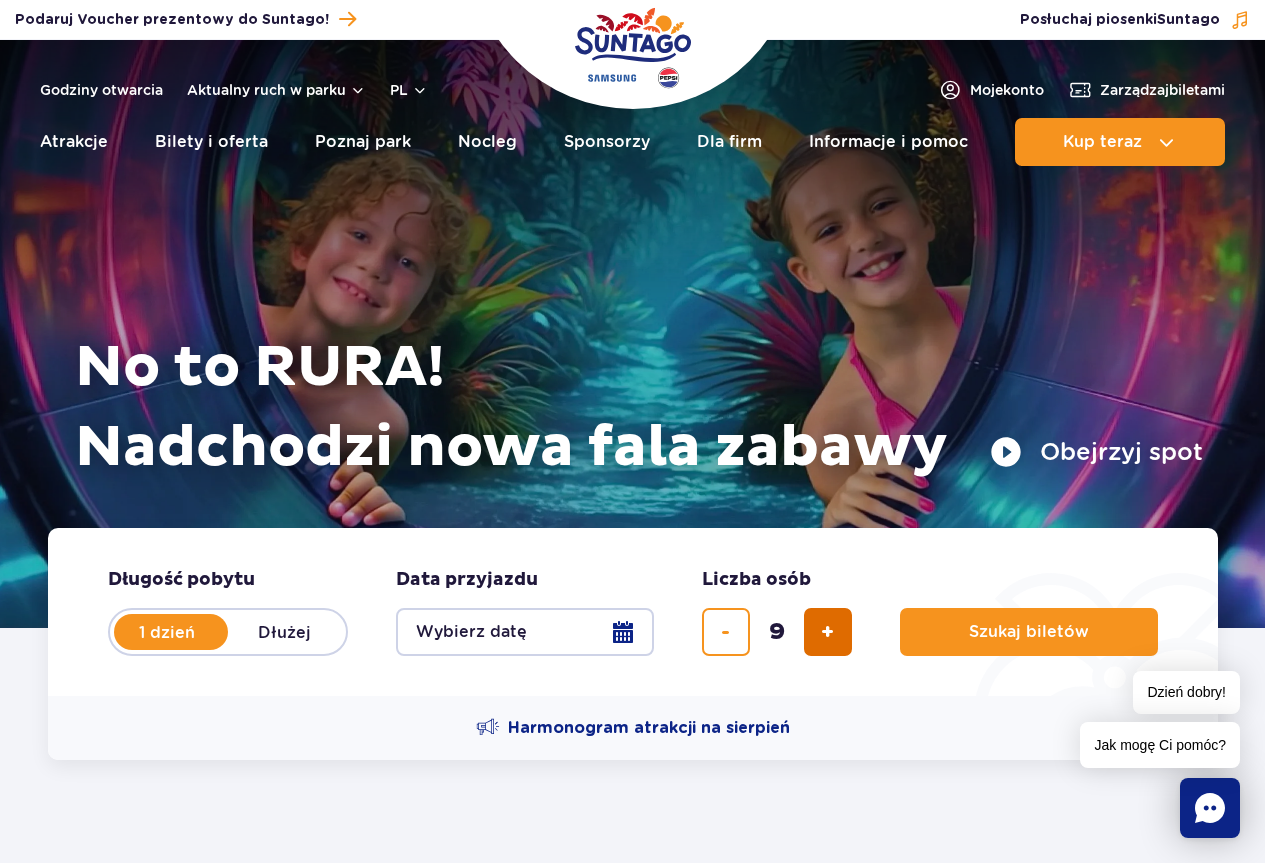 click at bounding box center (827, 632) 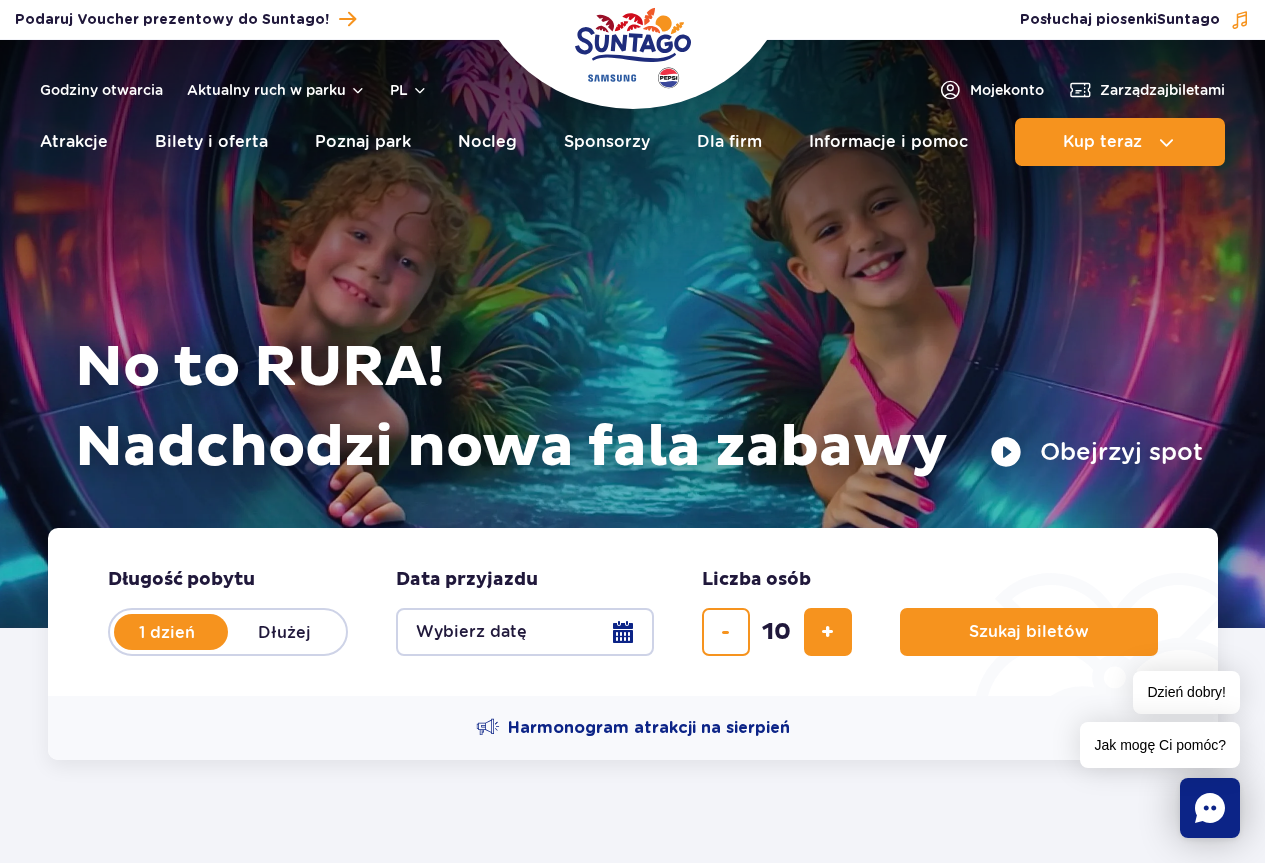 click on "Wybierz datę" at bounding box center (525, 632) 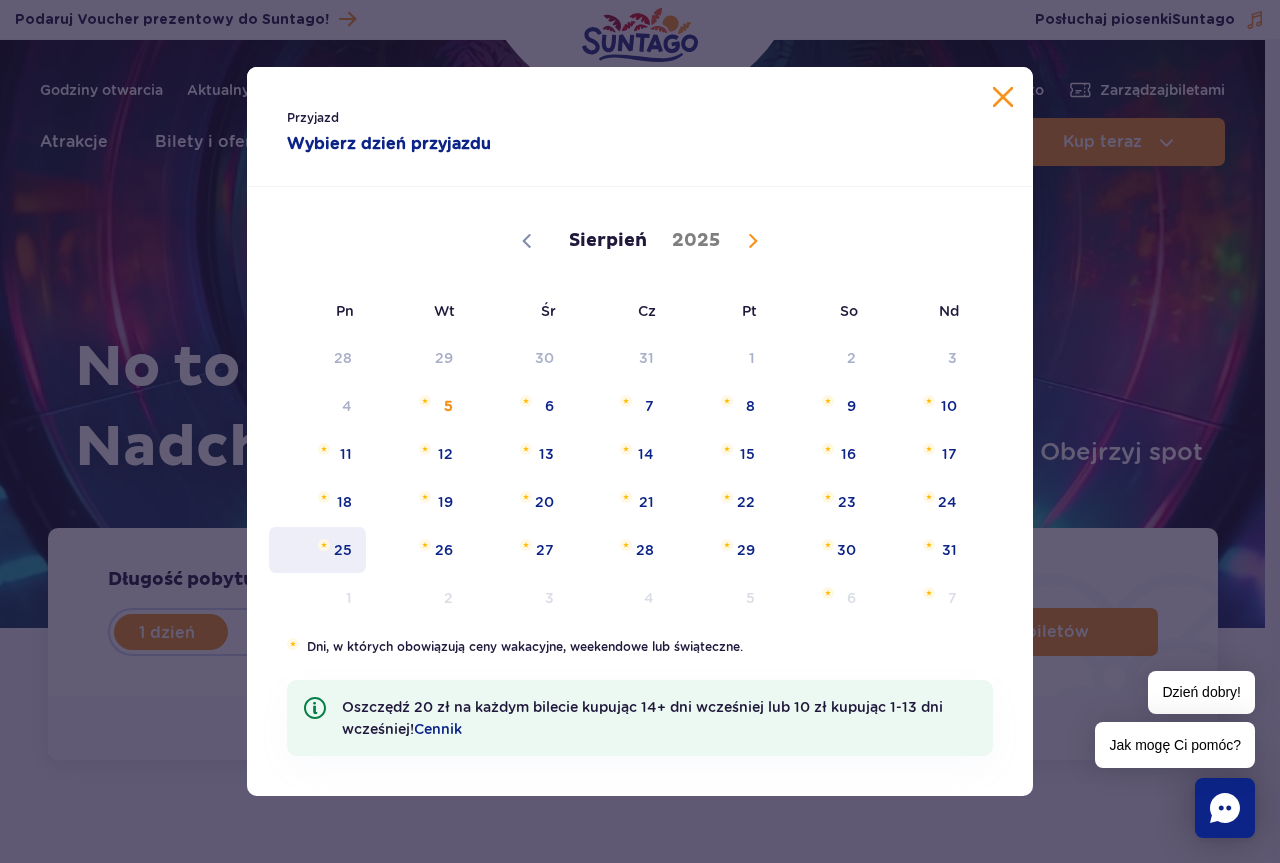 click on "25" at bounding box center [317, 550] 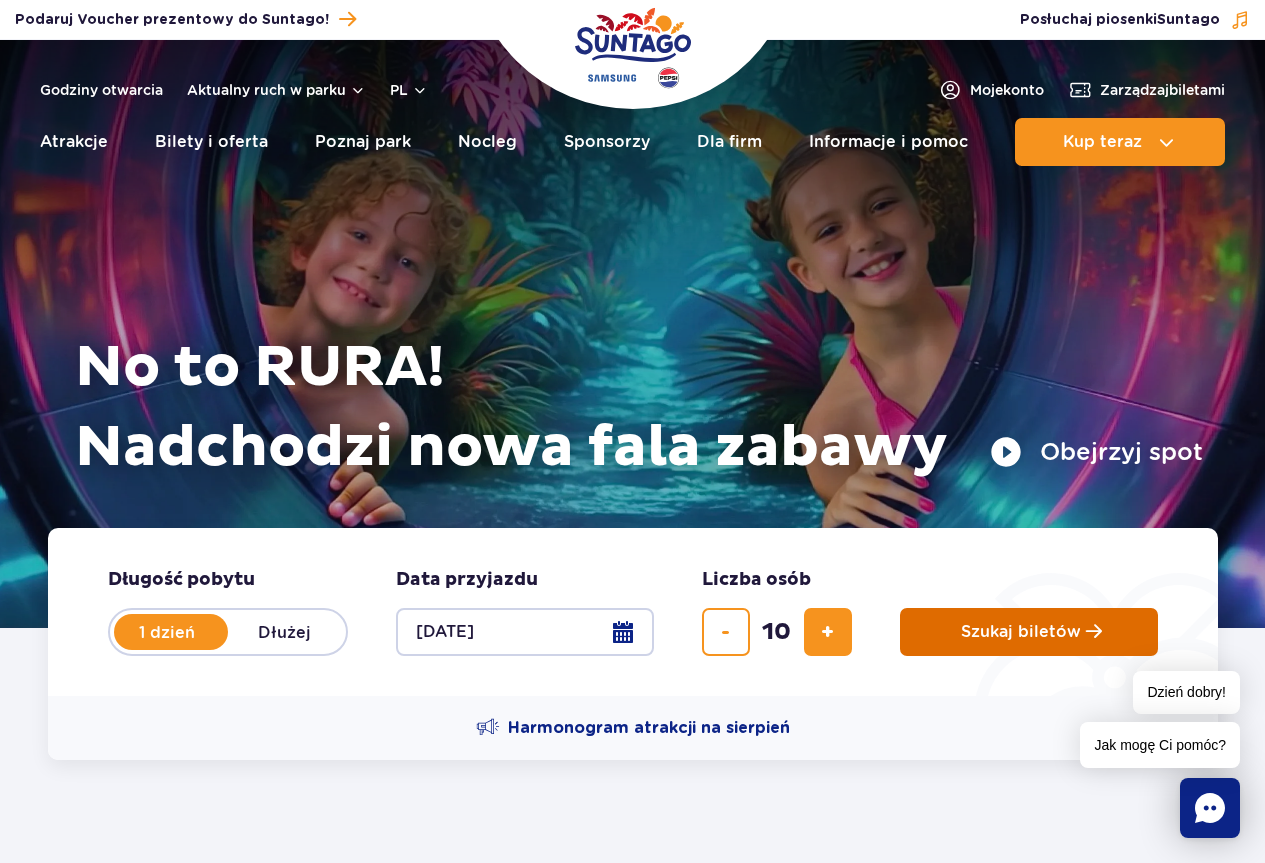click on "Szukaj biletów" at bounding box center [1021, 632] 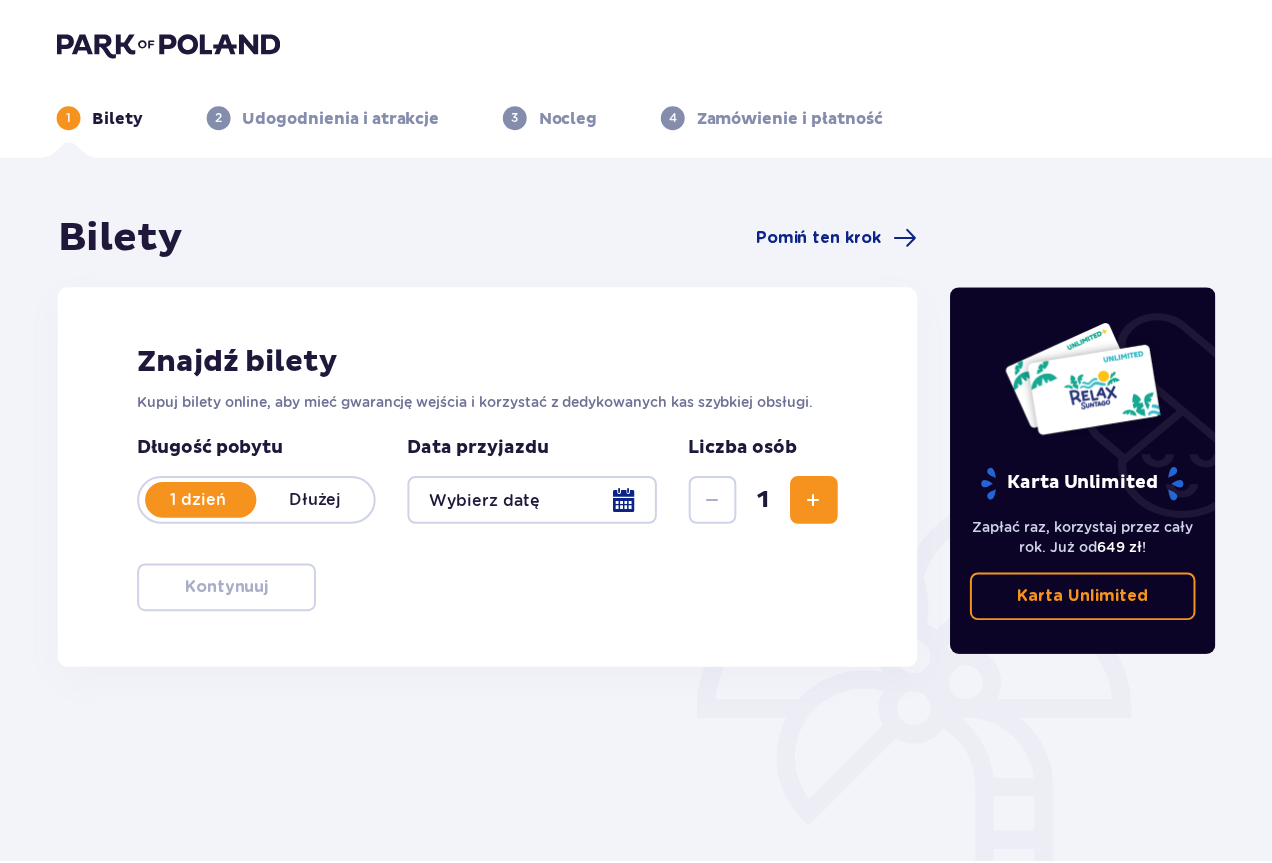 scroll, scrollTop: 0, scrollLeft: 0, axis: both 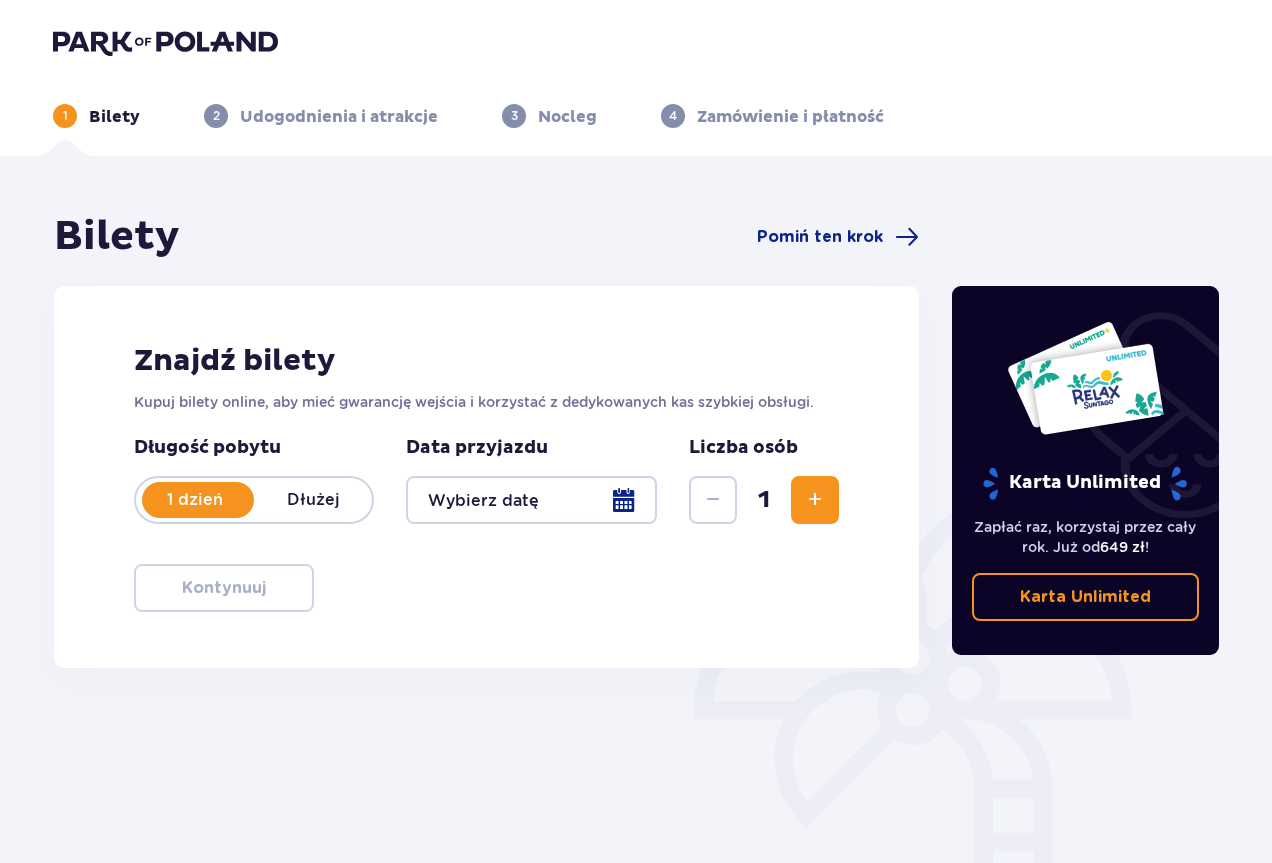 click at bounding box center (531, 500) 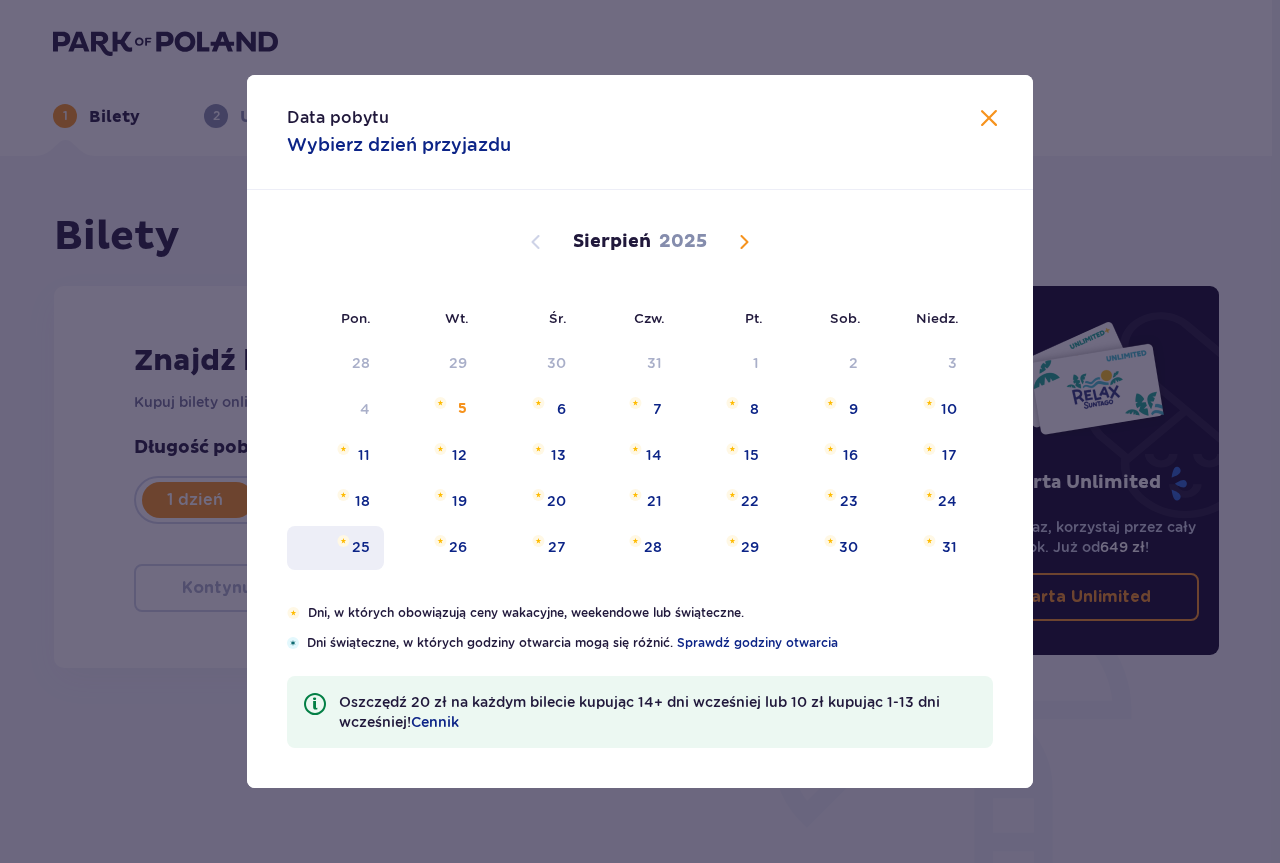 click on "25" at bounding box center (361, 547) 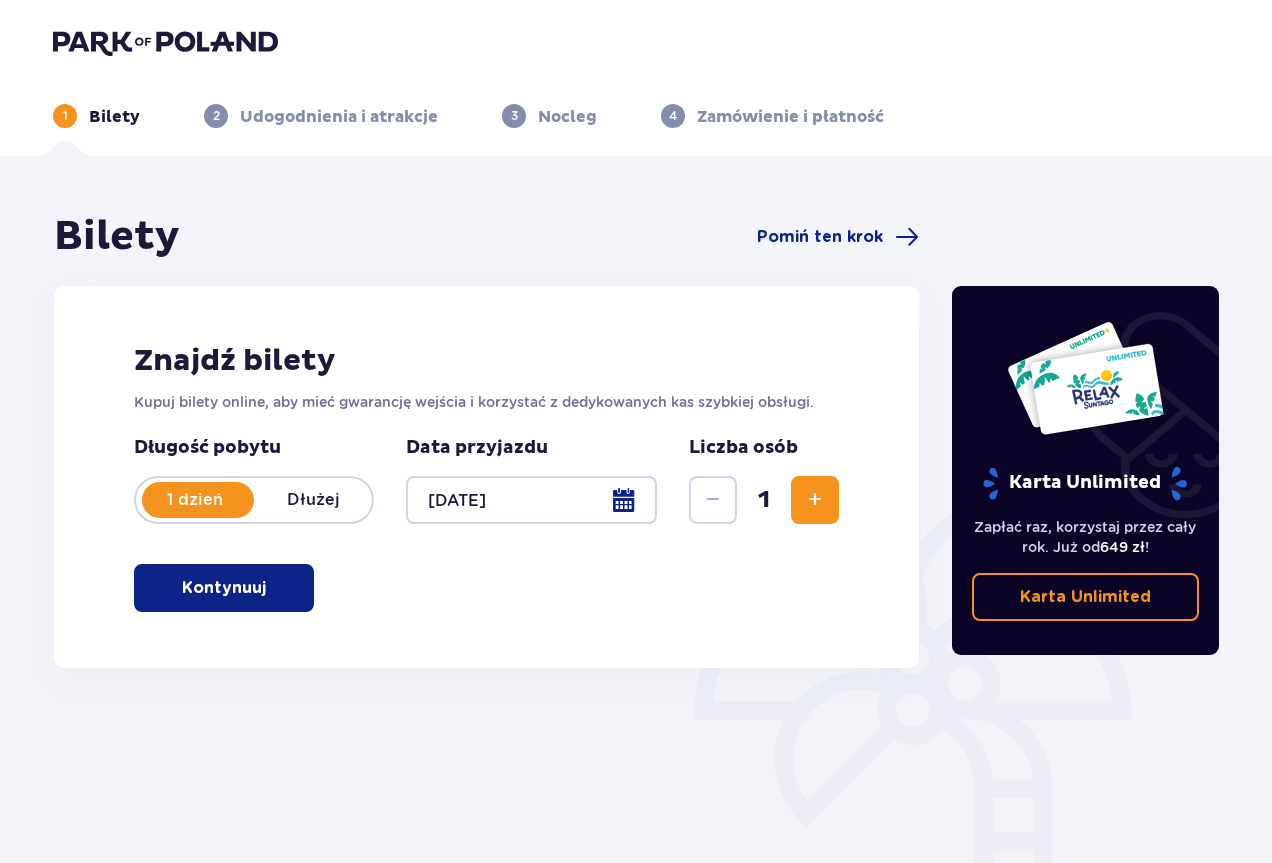 click on "Kontynuuj" at bounding box center (224, 588) 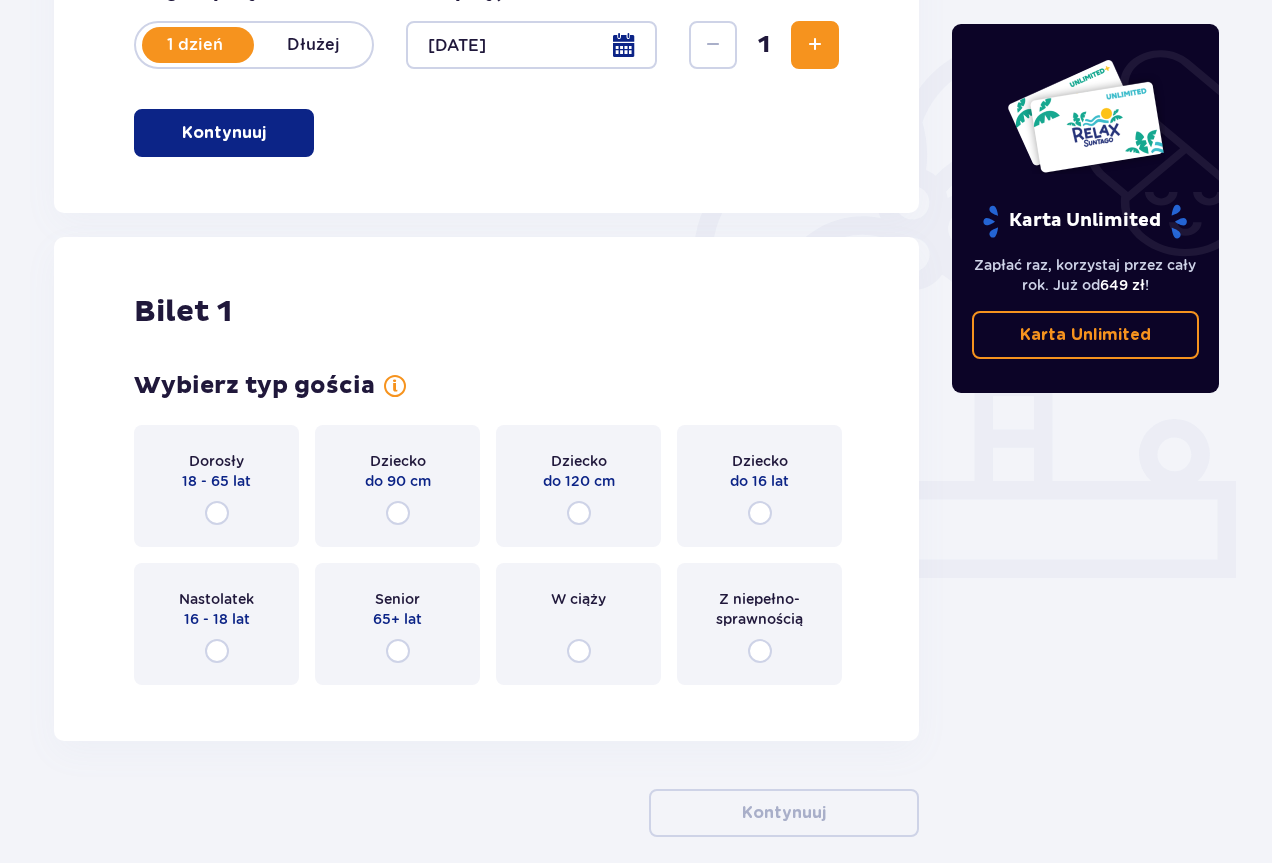 scroll, scrollTop: 500, scrollLeft: 0, axis: vertical 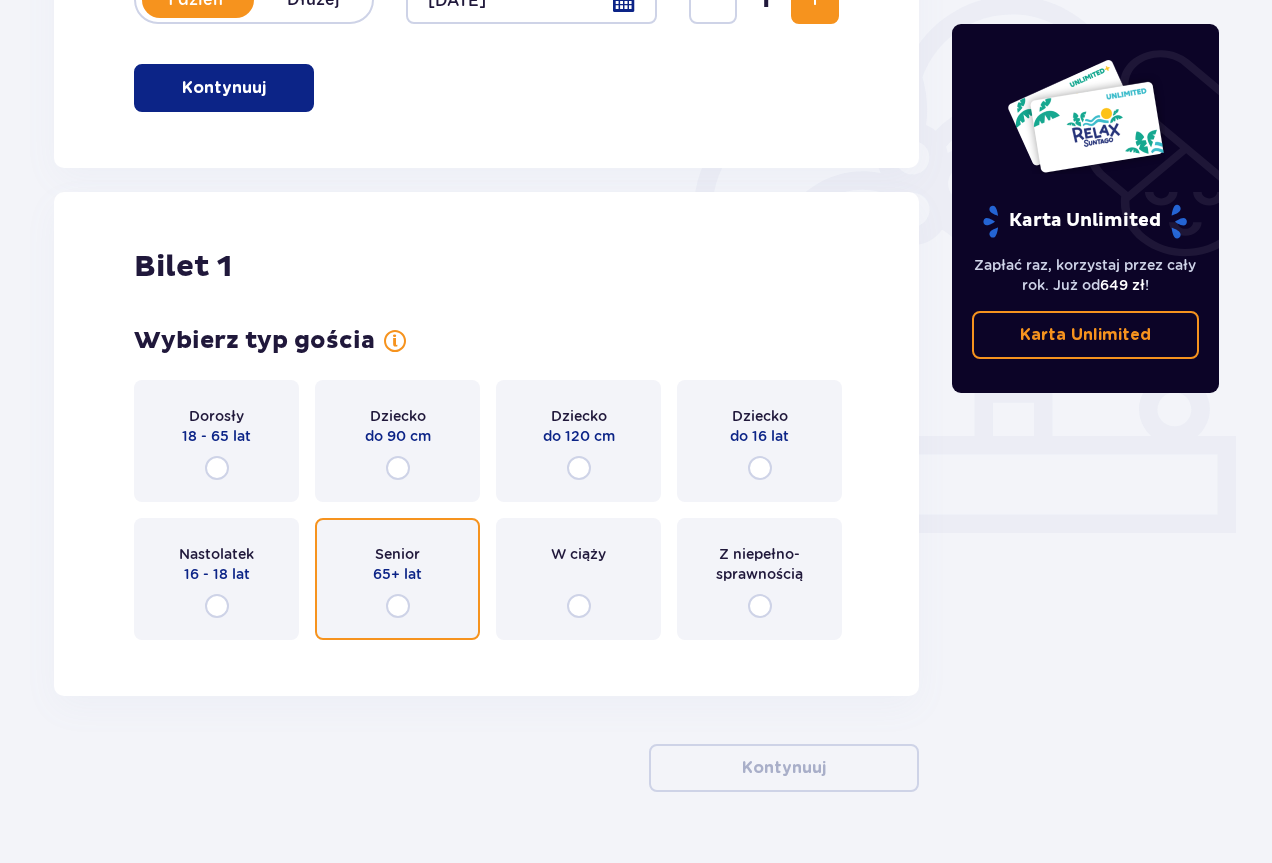 click at bounding box center [398, 606] 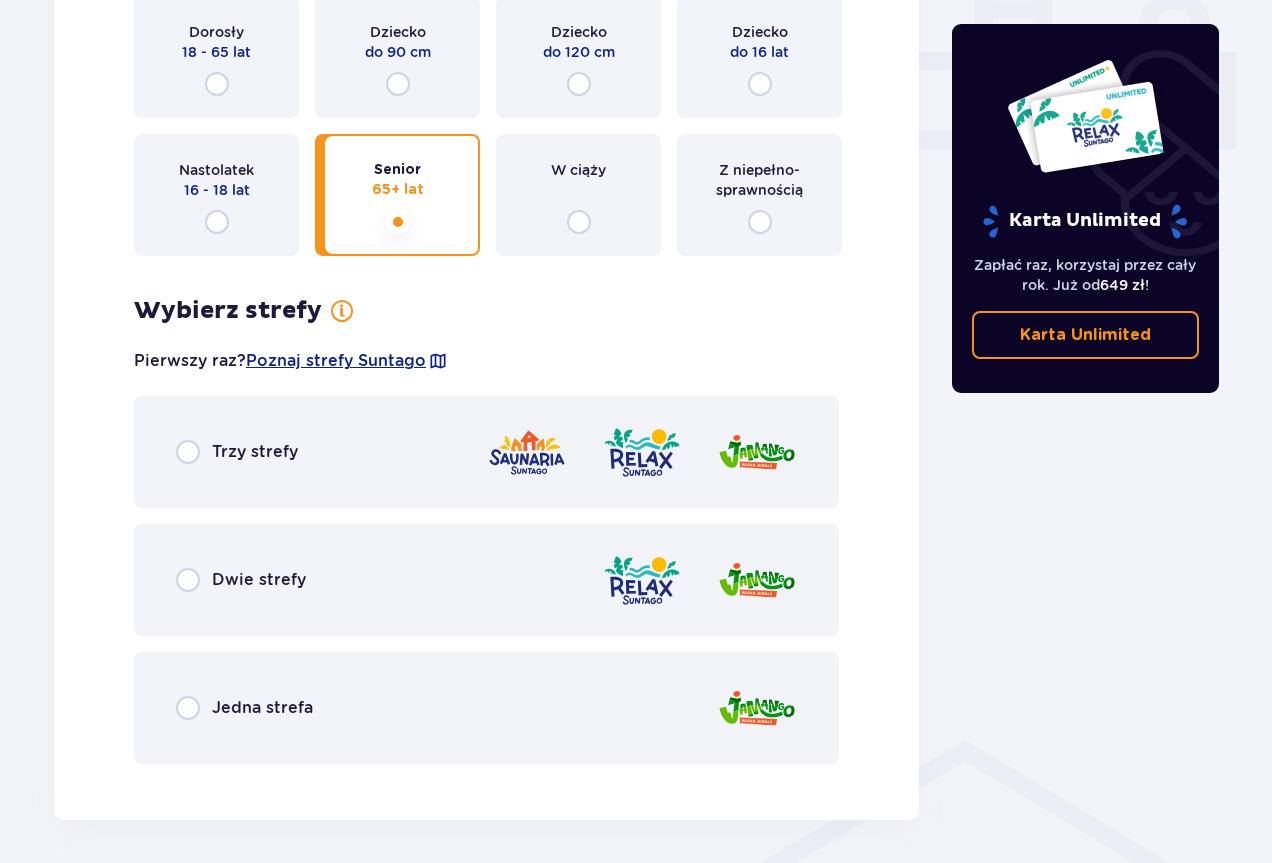 scroll, scrollTop: 857, scrollLeft: 0, axis: vertical 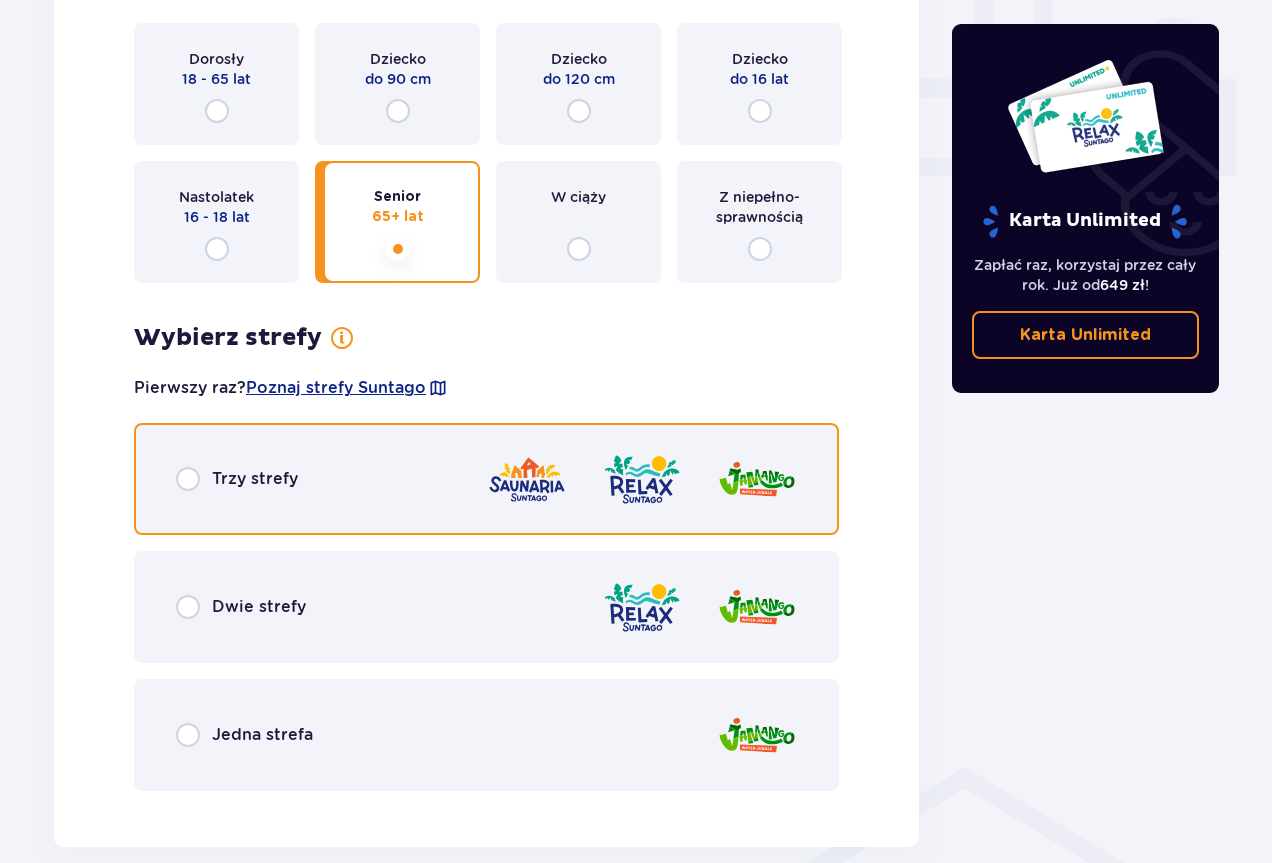 click at bounding box center [188, 479] 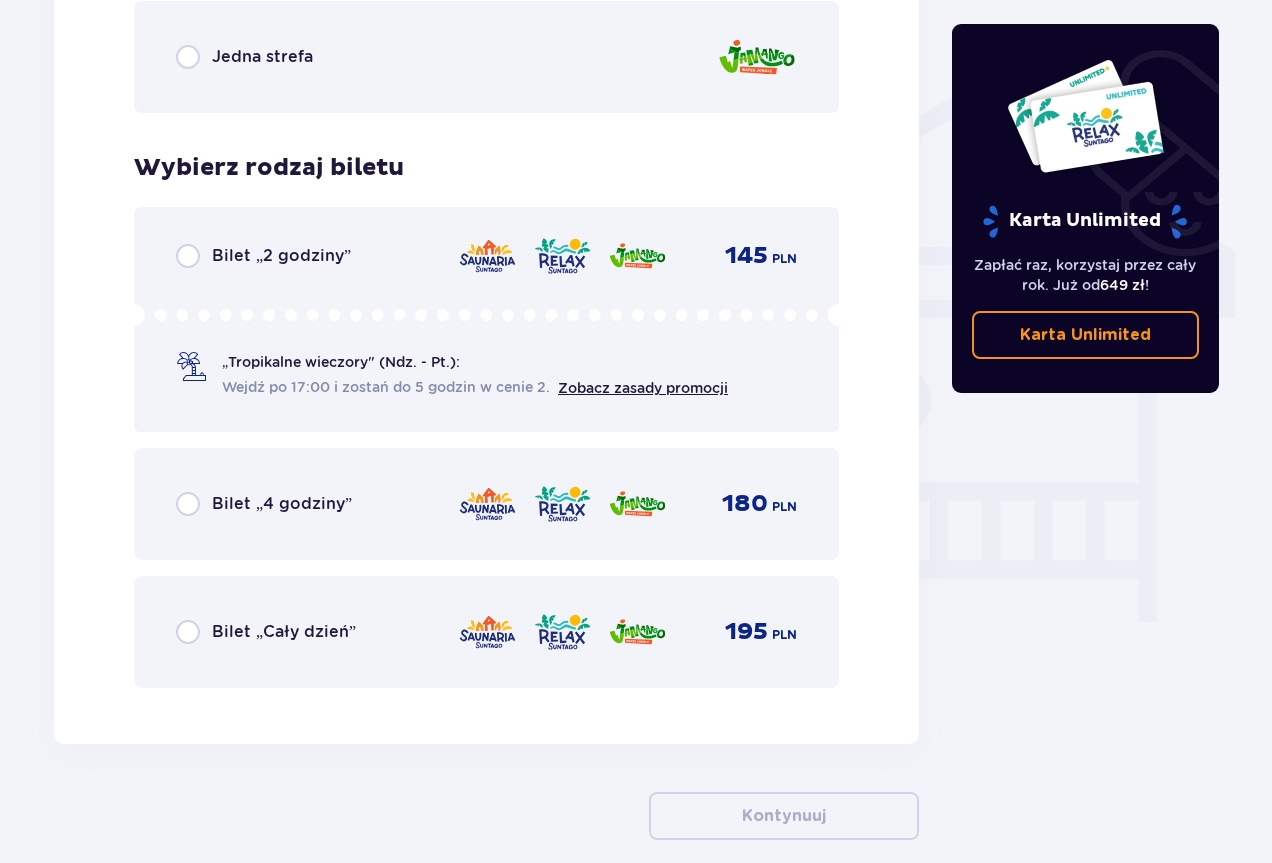 scroll, scrollTop: 1632, scrollLeft: 0, axis: vertical 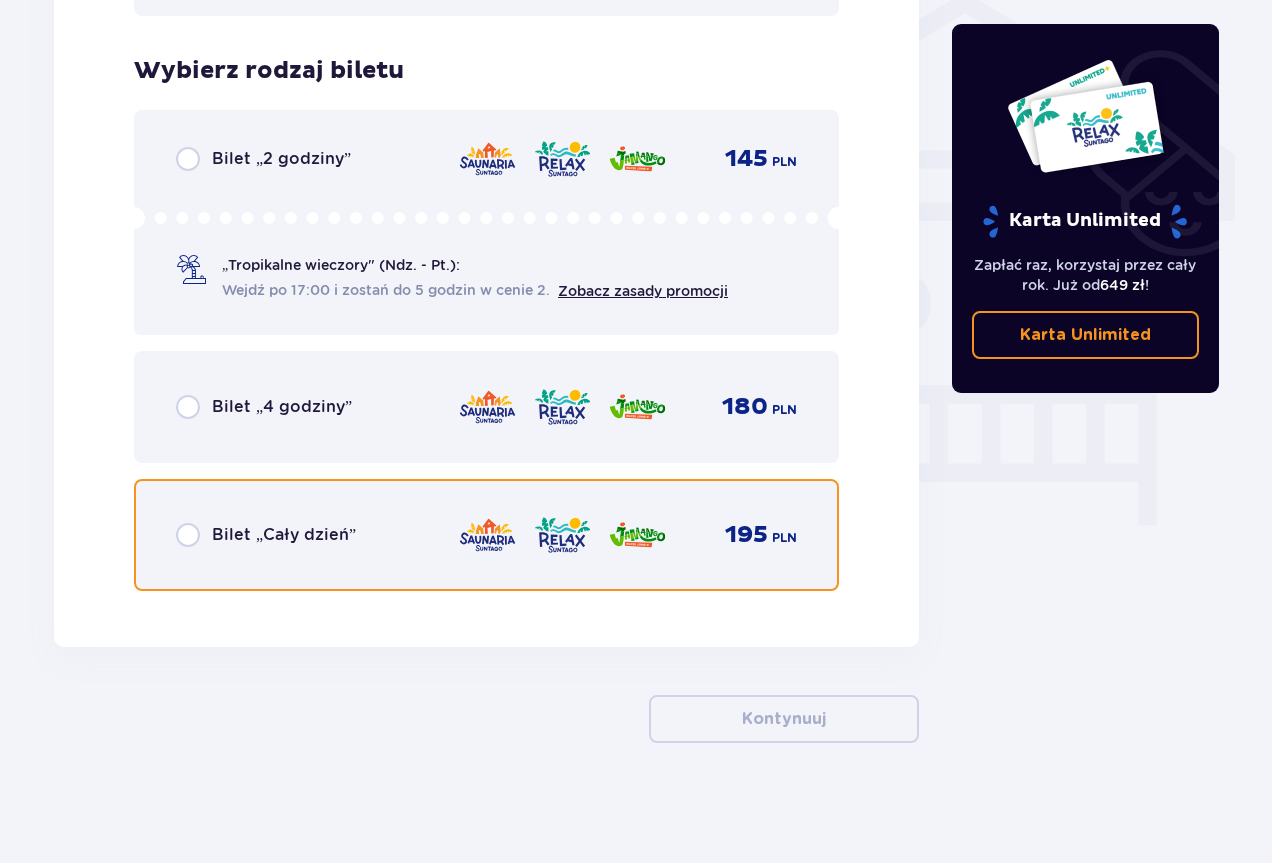 click at bounding box center [188, 535] 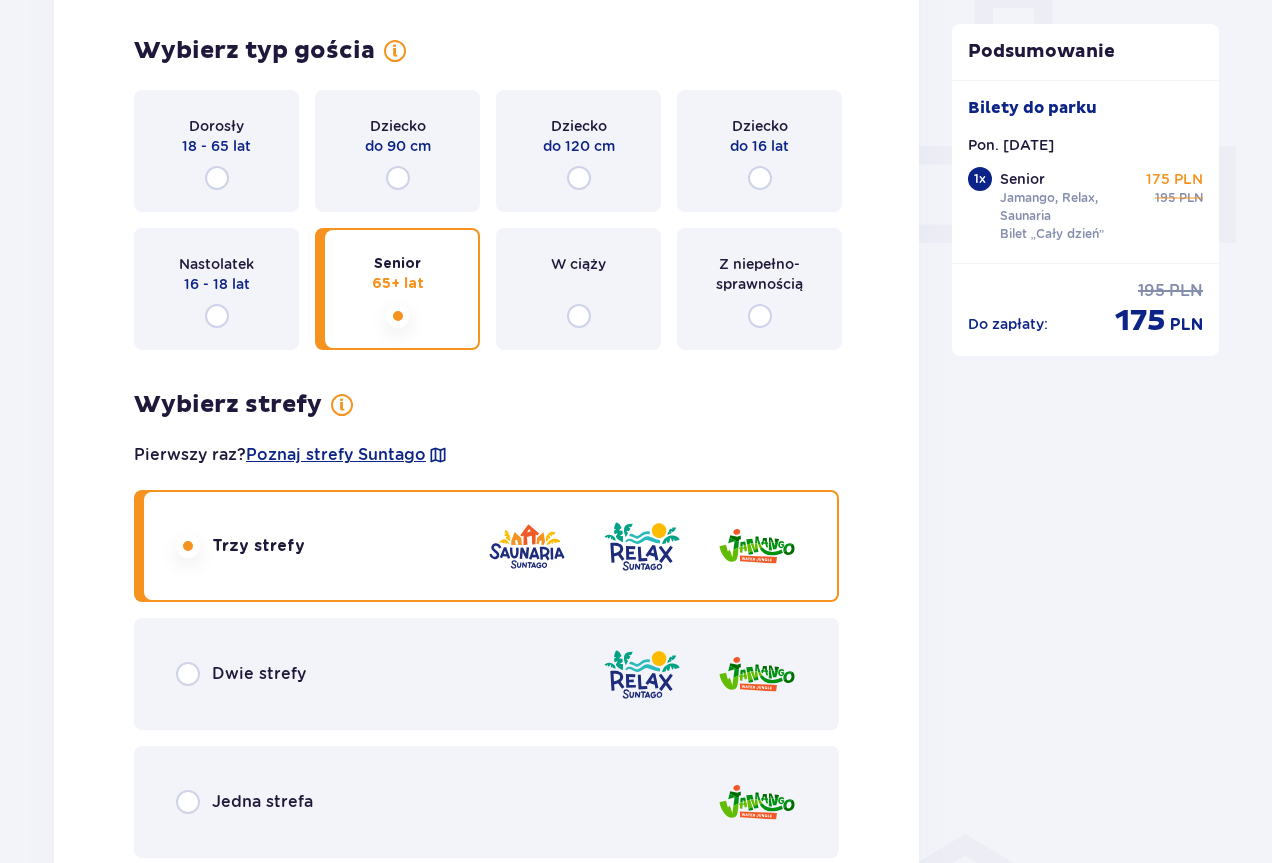 scroll, scrollTop: 636, scrollLeft: 0, axis: vertical 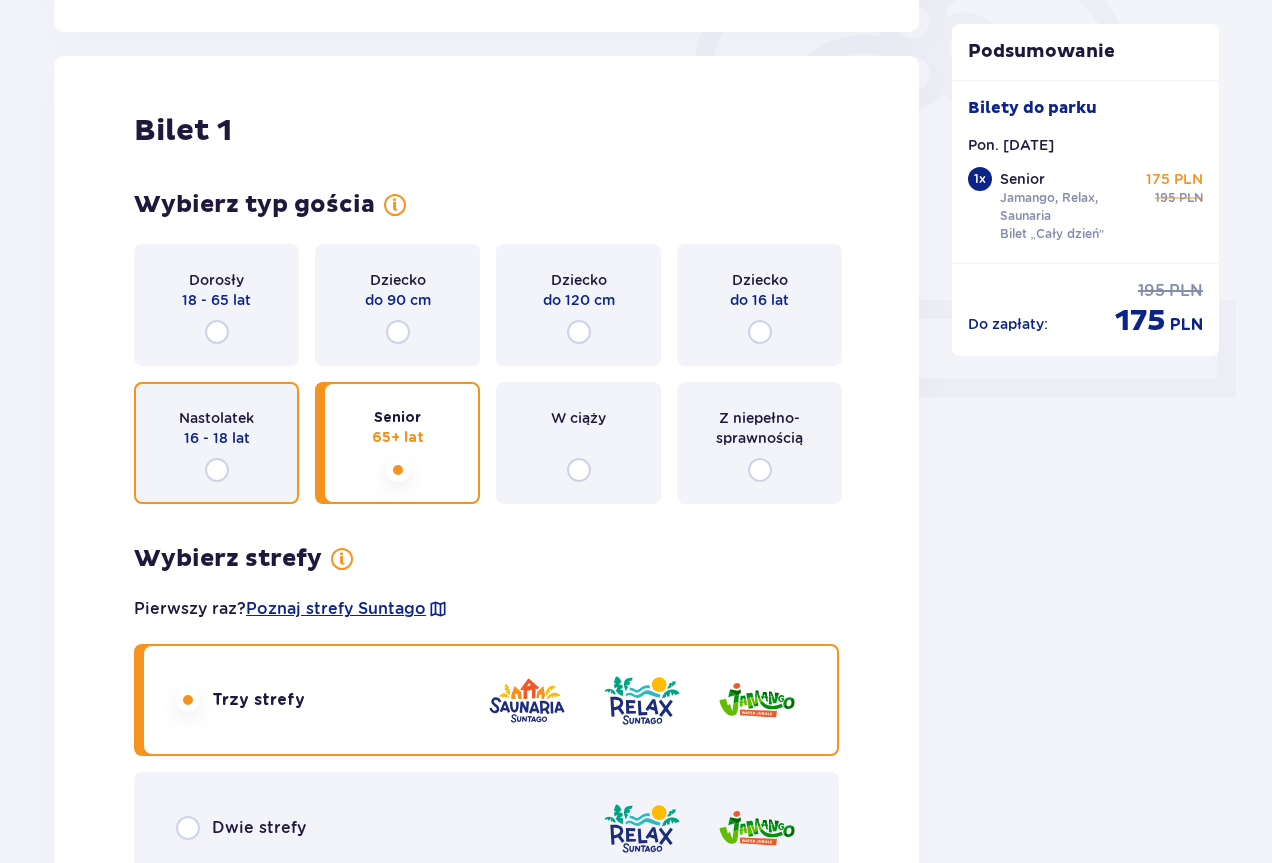 click at bounding box center (217, 470) 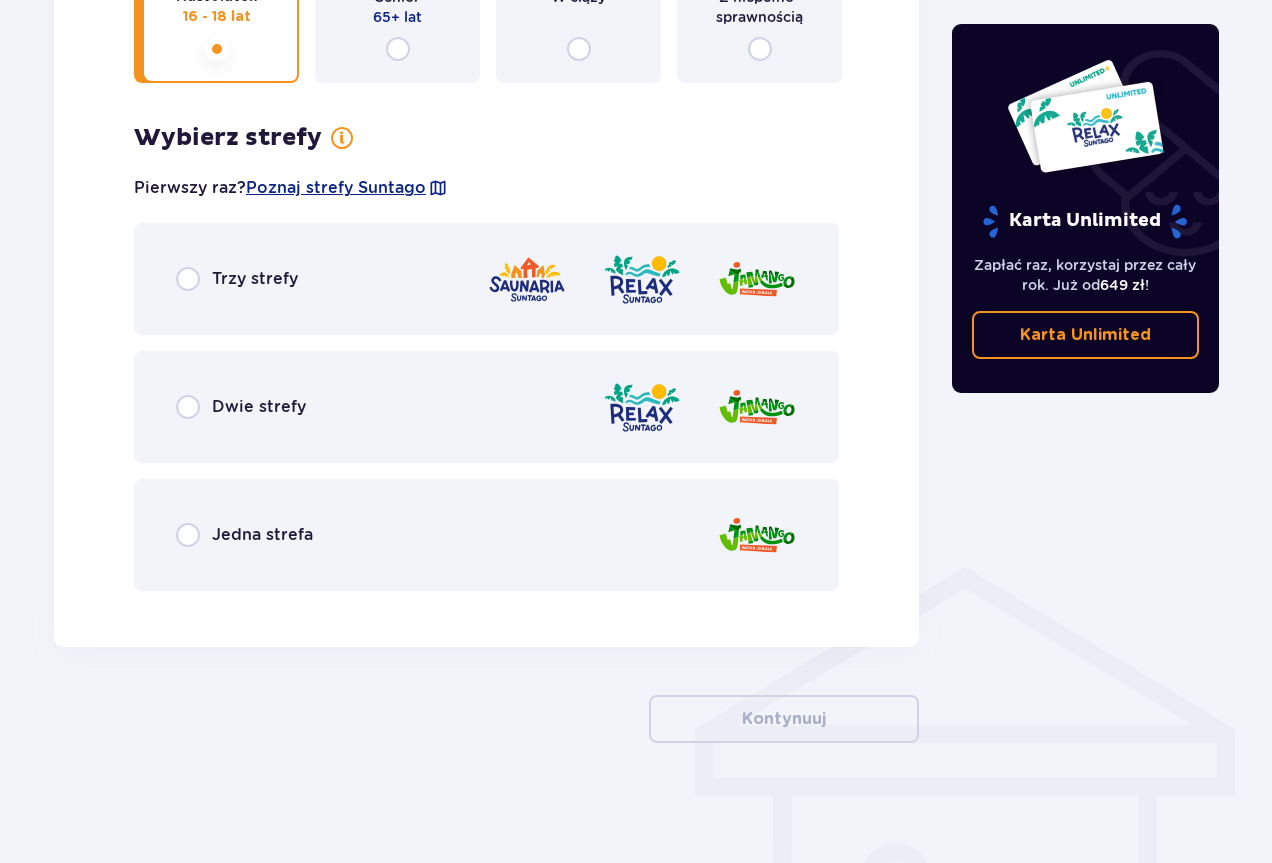 scroll, scrollTop: 1057, scrollLeft: 0, axis: vertical 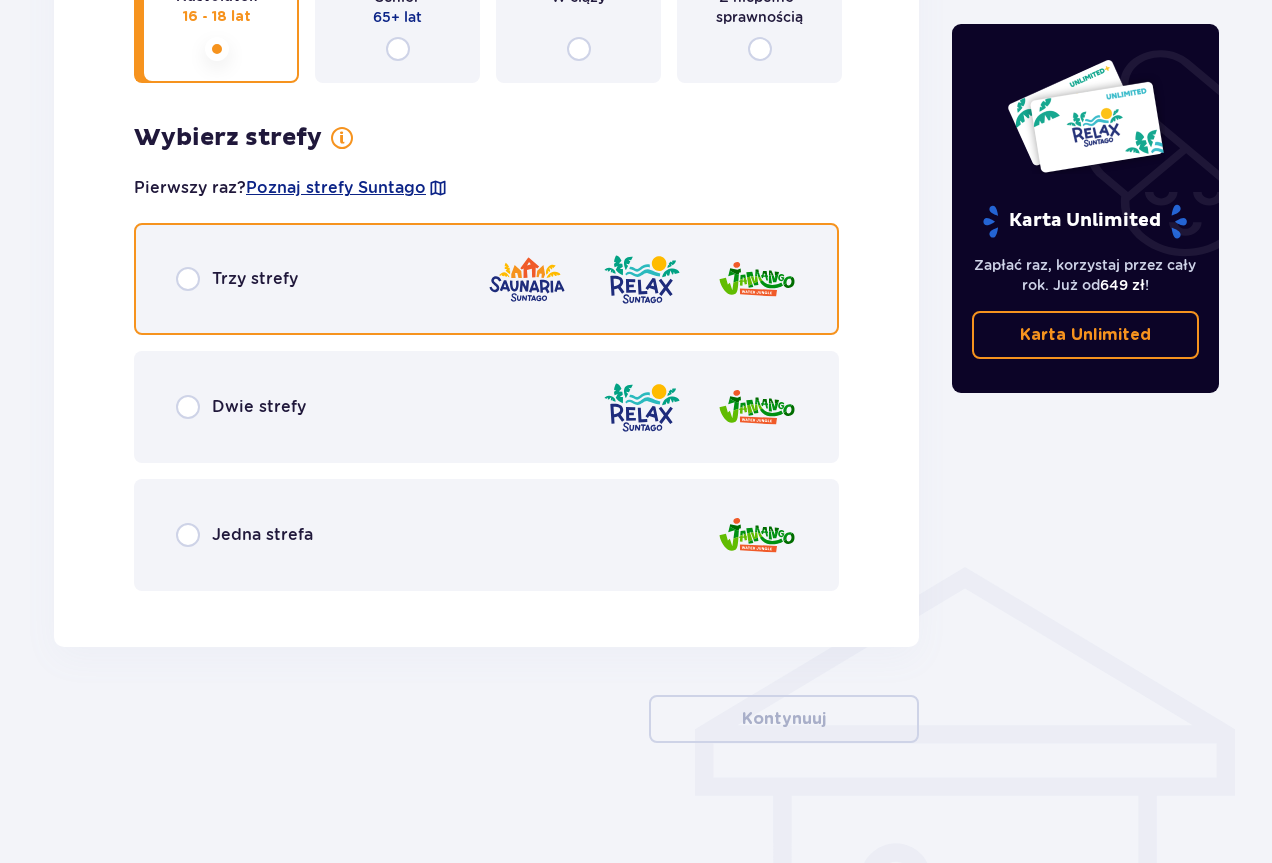 click at bounding box center (188, 279) 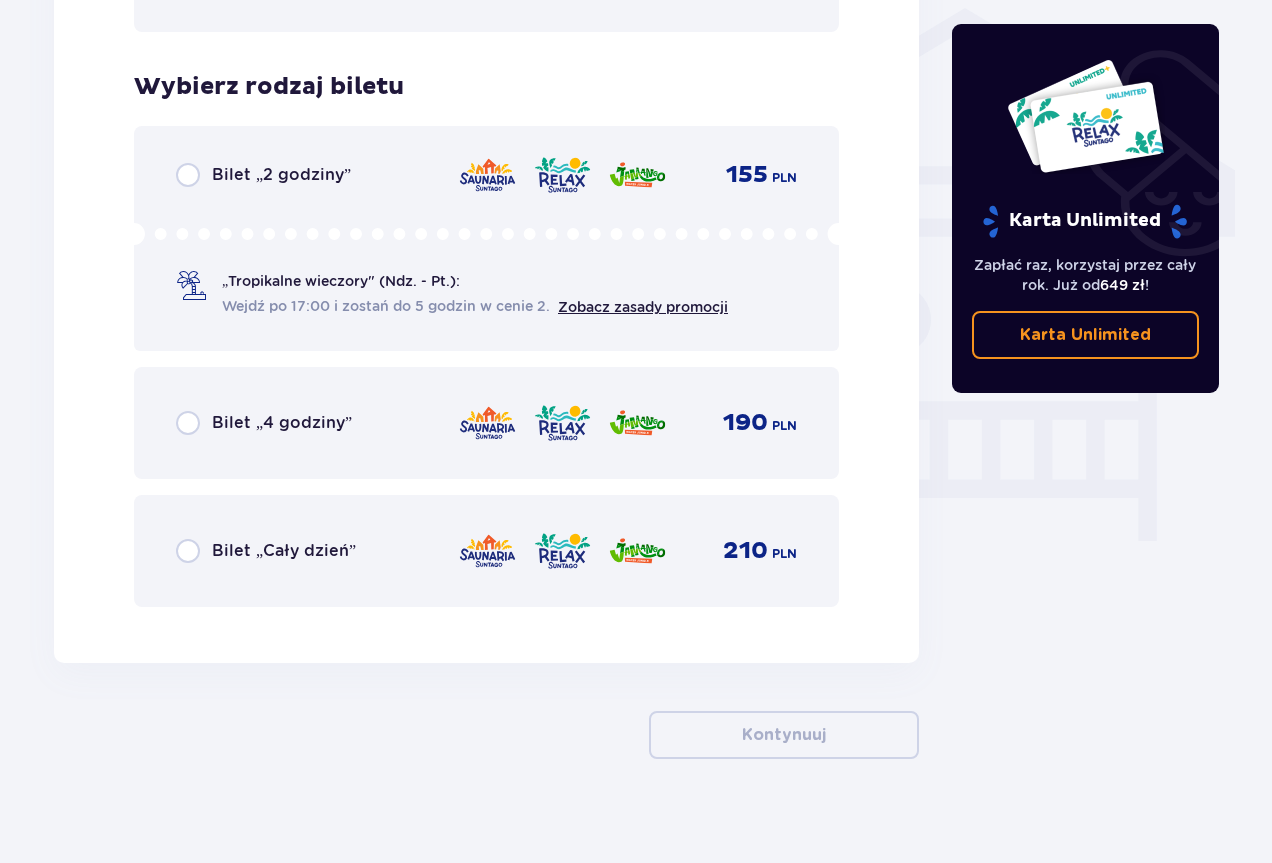 scroll, scrollTop: 1632, scrollLeft: 0, axis: vertical 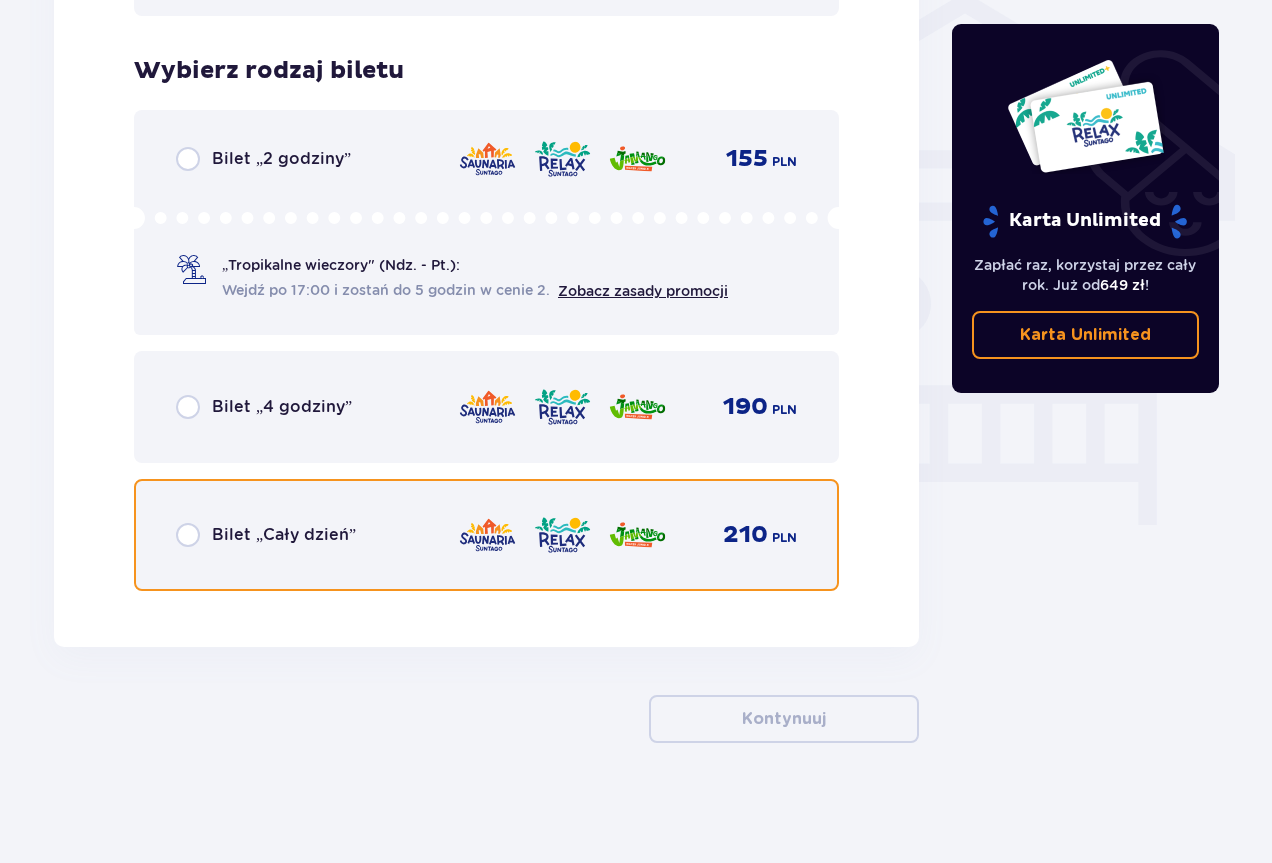 click at bounding box center (188, 535) 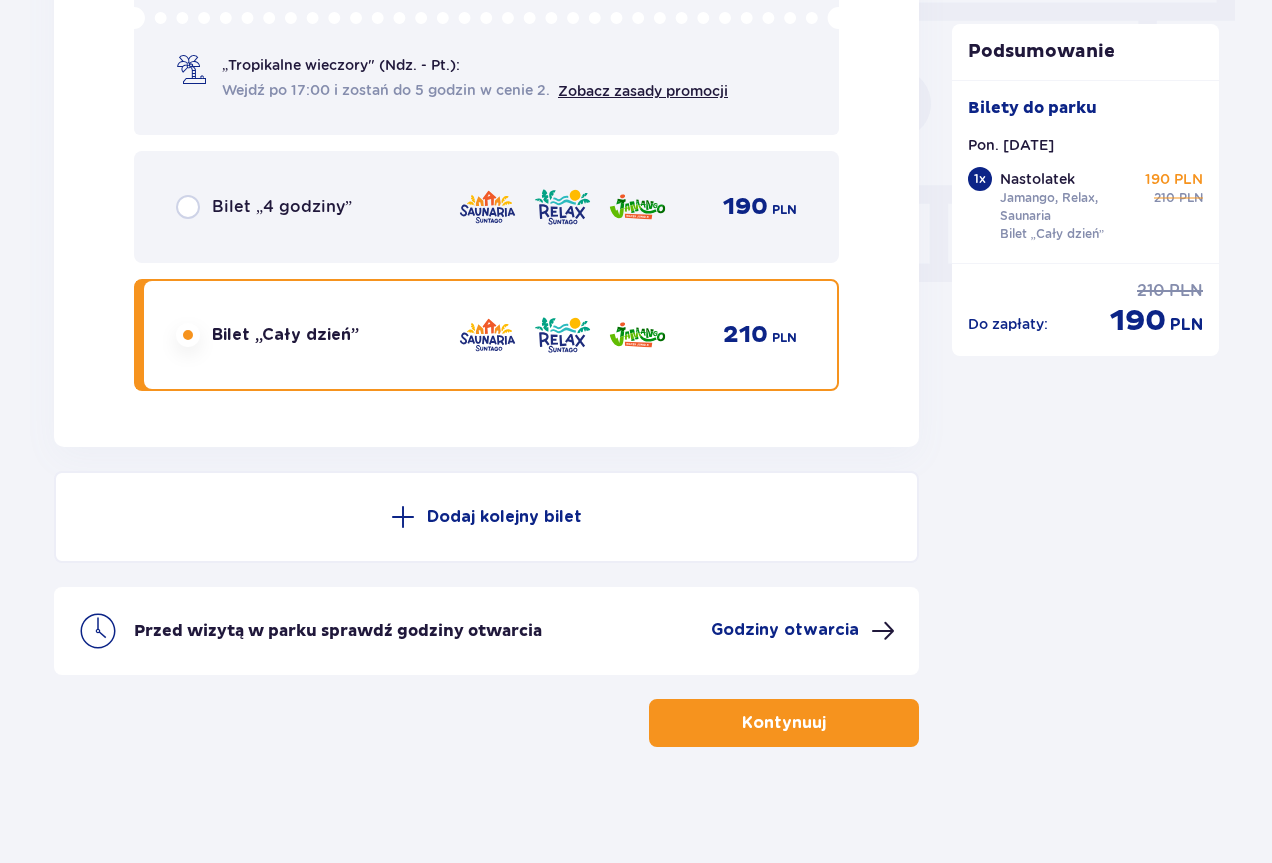 scroll, scrollTop: 1836, scrollLeft: 0, axis: vertical 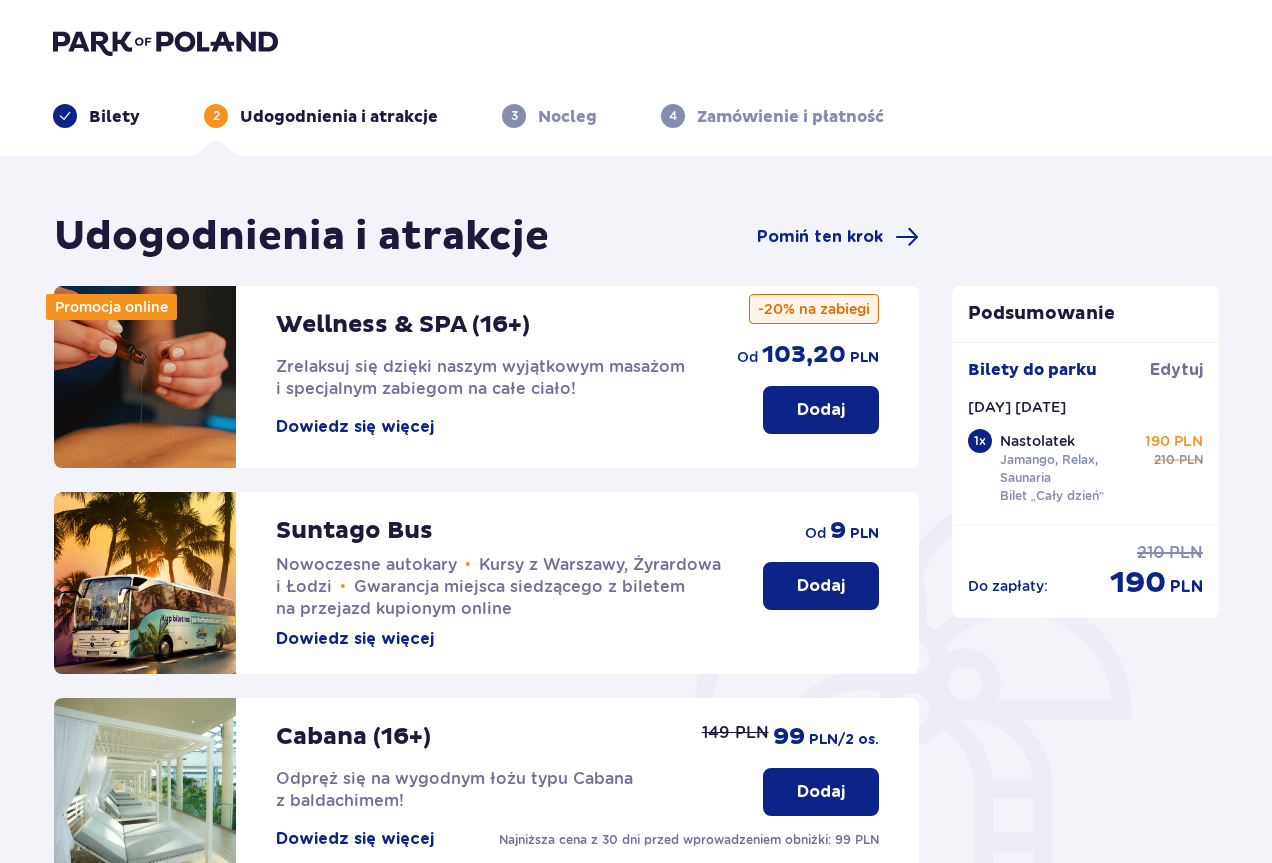 click on "Bilety" at bounding box center [114, 117] 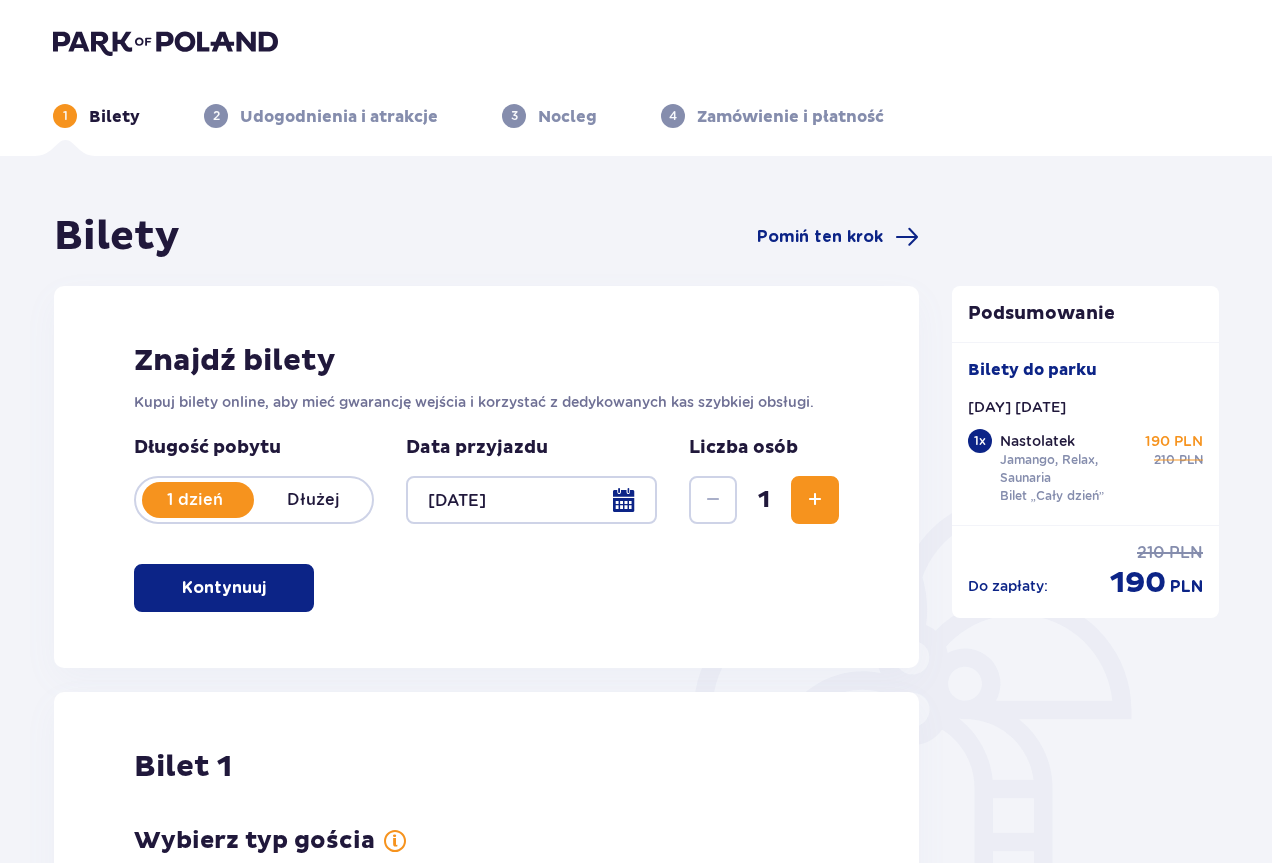 click on "Kontynuuj" at bounding box center (224, 588) 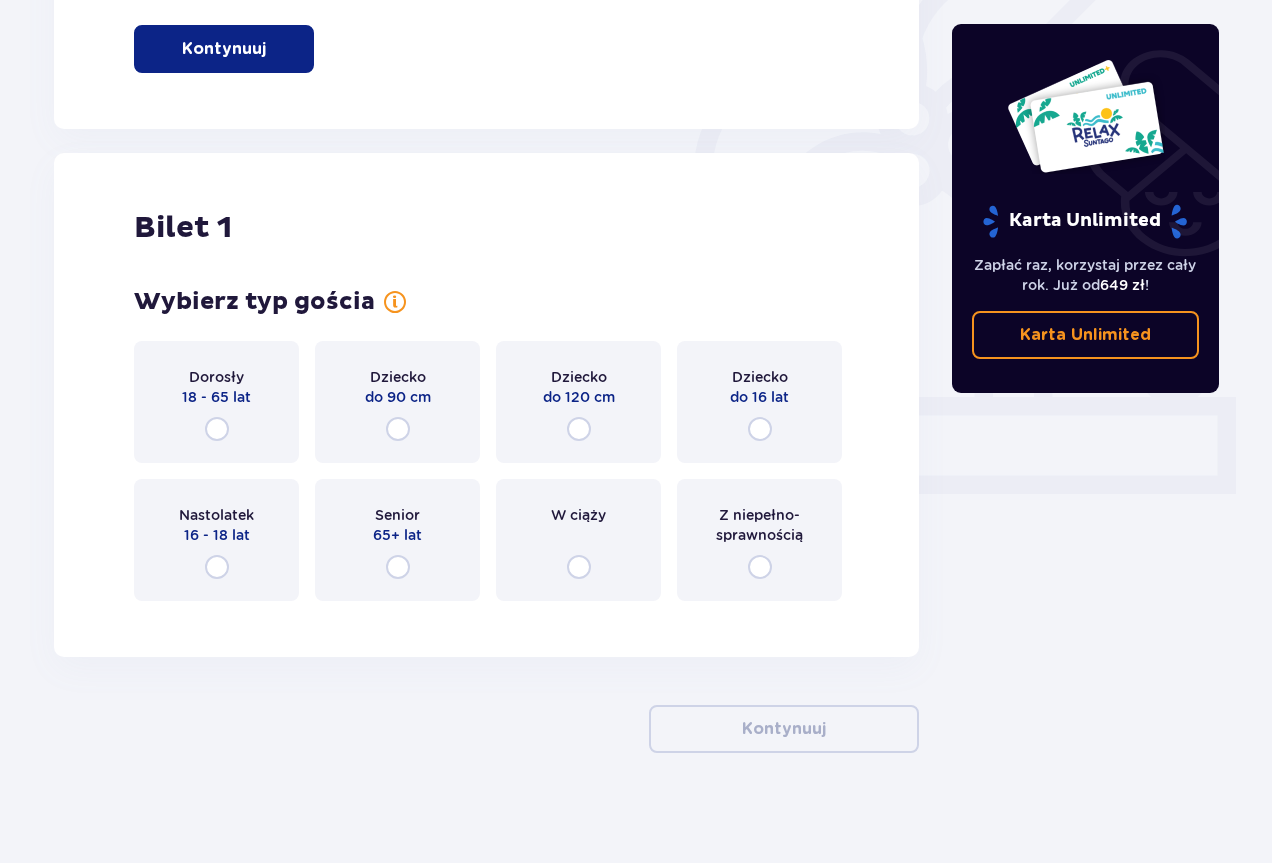 scroll, scrollTop: 549, scrollLeft: 0, axis: vertical 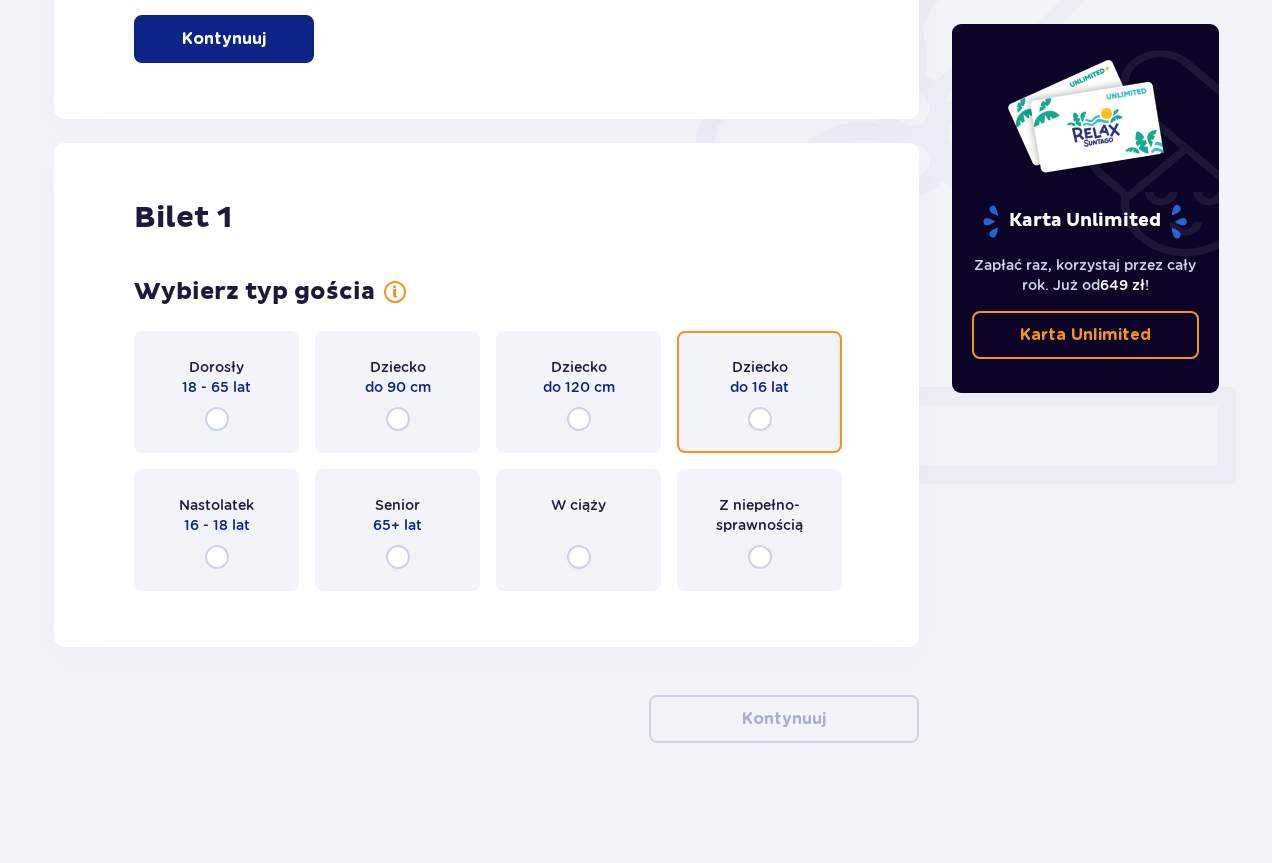 click at bounding box center [760, 419] 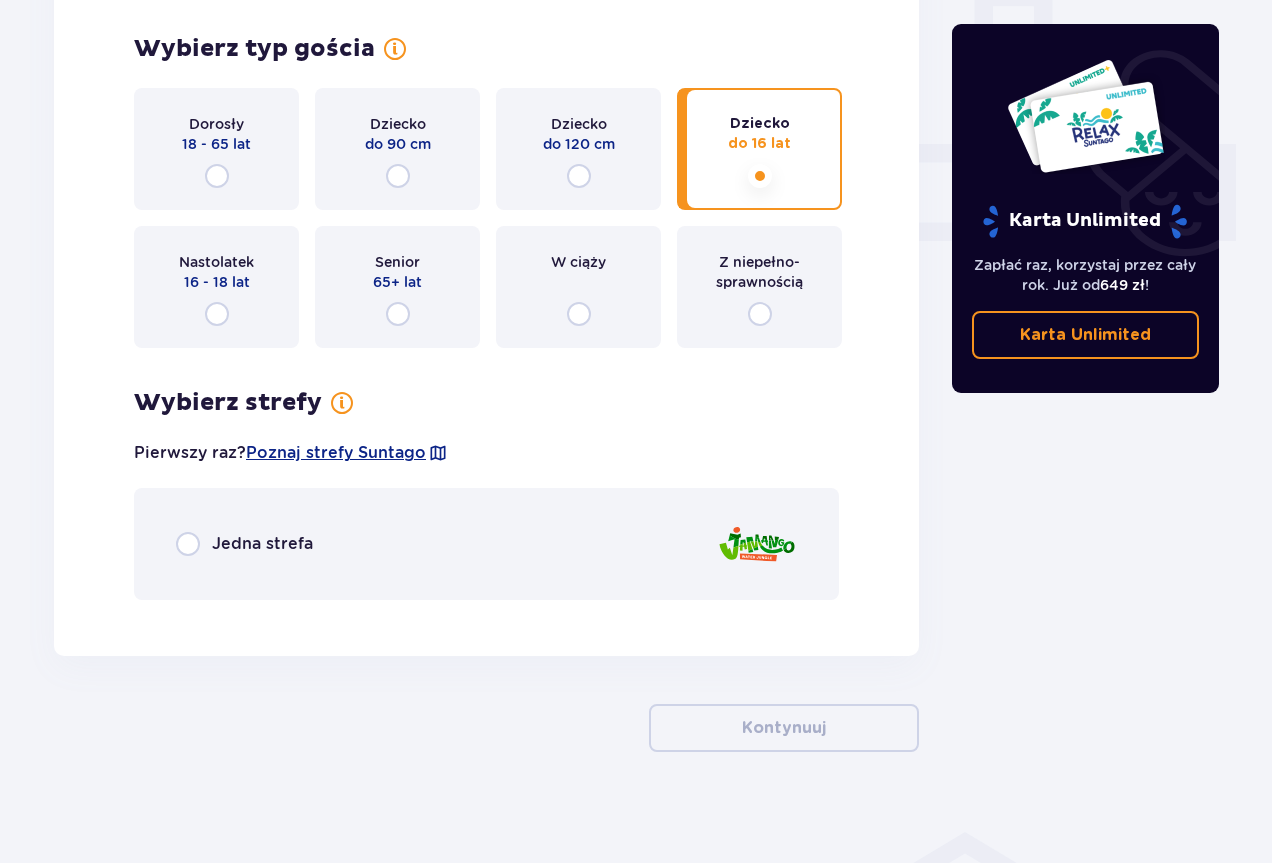 scroll, scrollTop: 801, scrollLeft: 0, axis: vertical 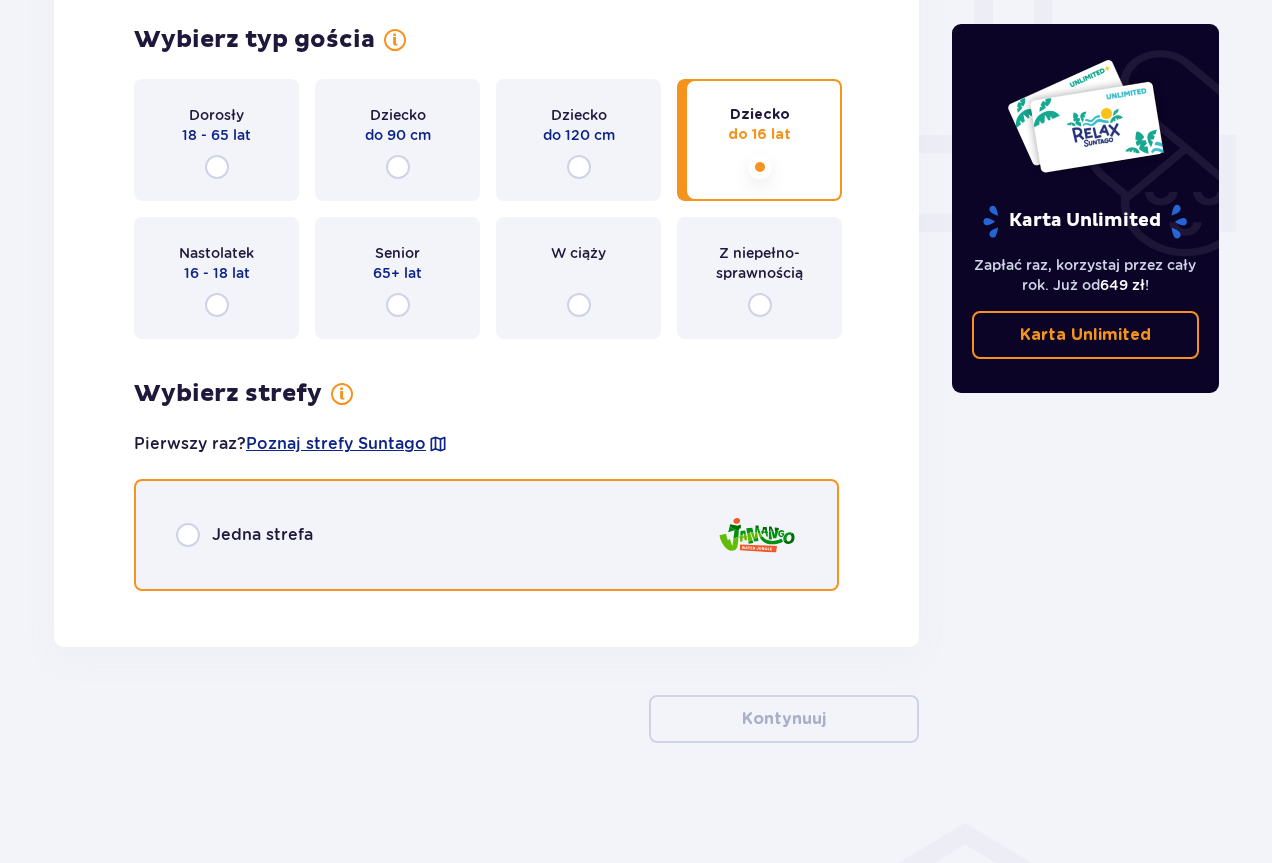 click at bounding box center [188, 535] 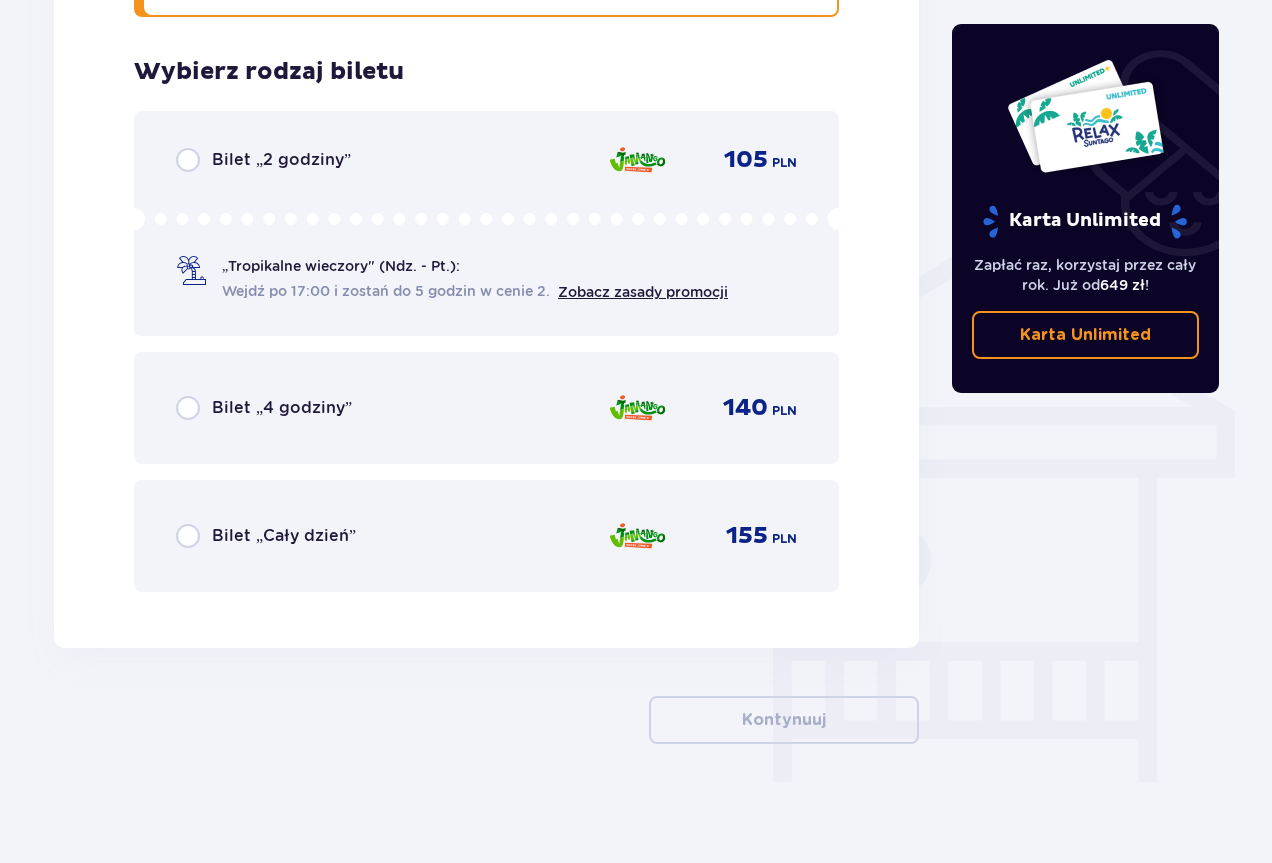 scroll, scrollTop: 1376, scrollLeft: 0, axis: vertical 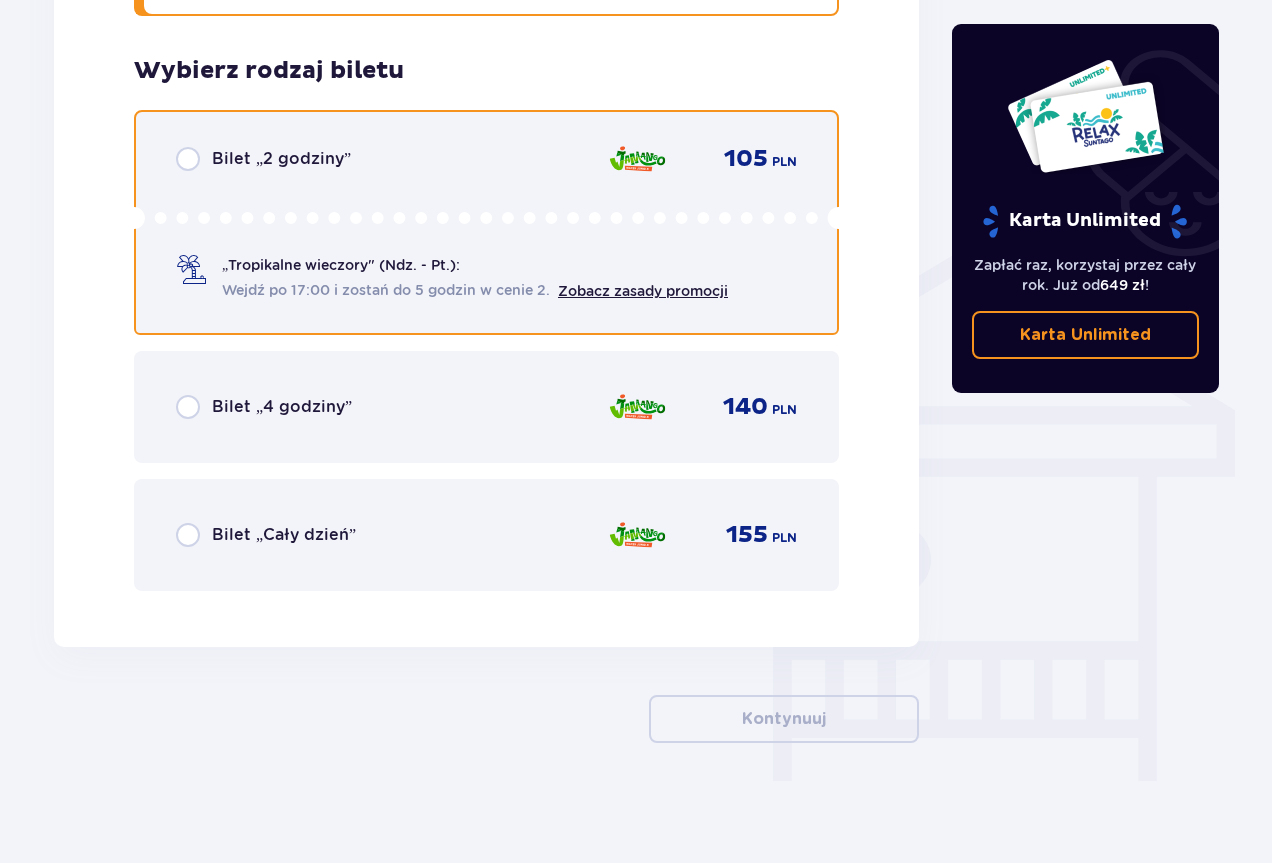 click at bounding box center [188, 159] 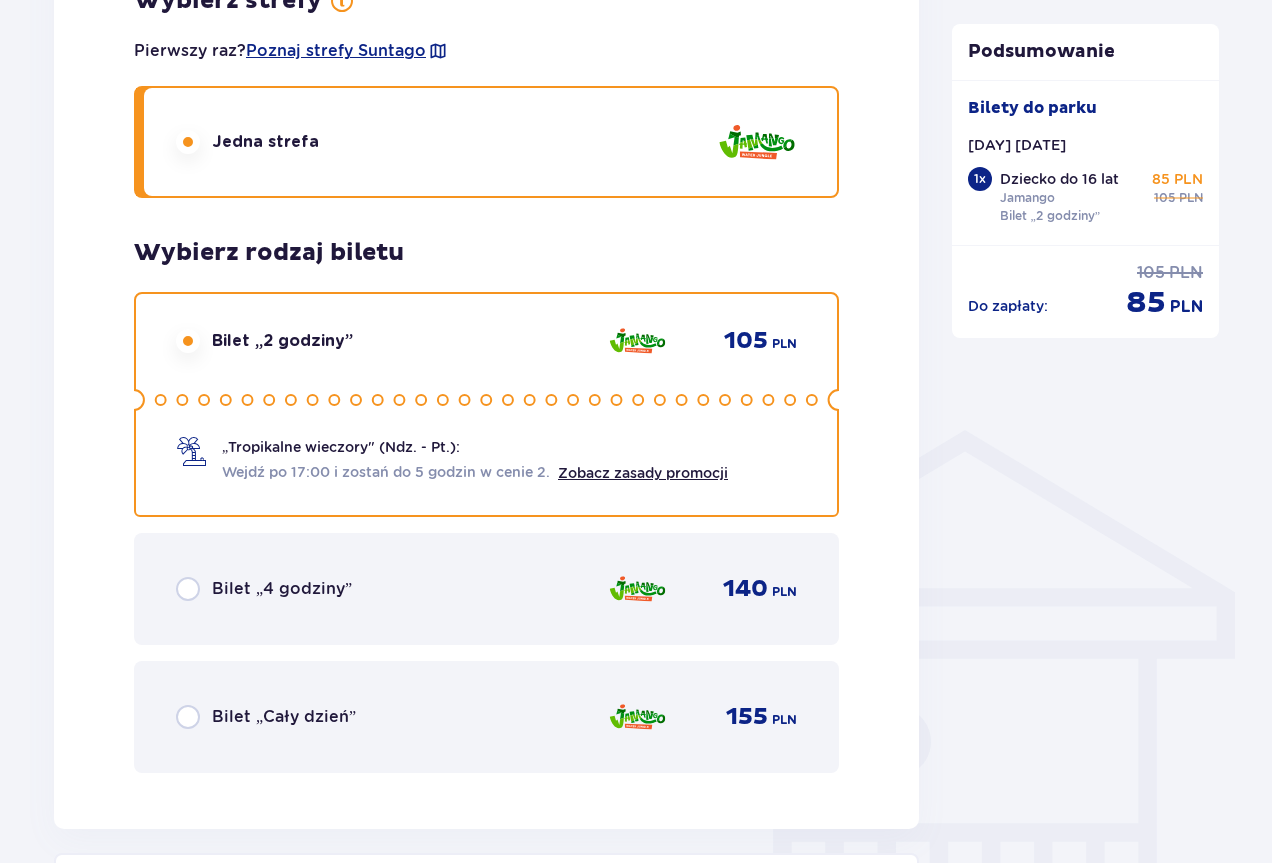 scroll, scrollTop: 1180, scrollLeft: 0, axis: vertical 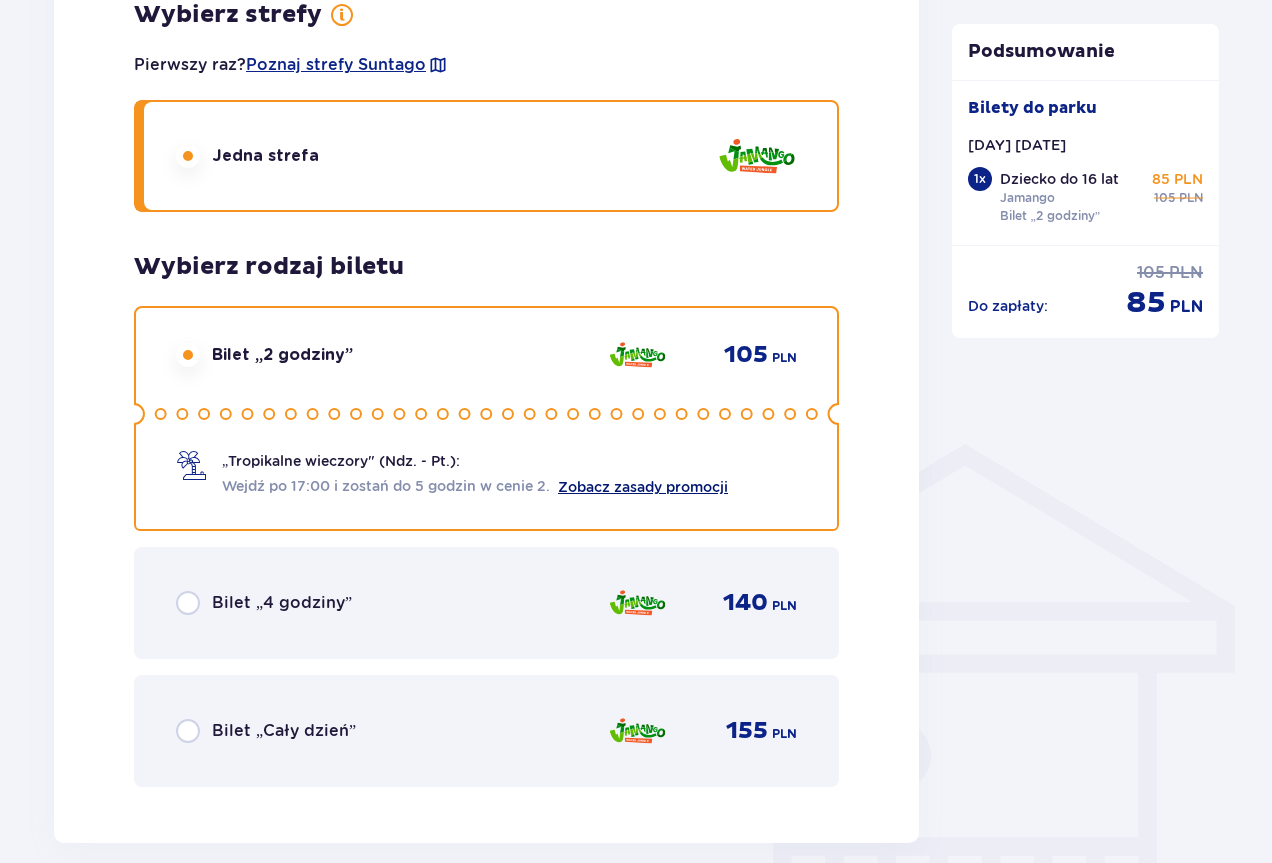 click on "Zobacz zasady promocji" at bounding box center [643, 487] 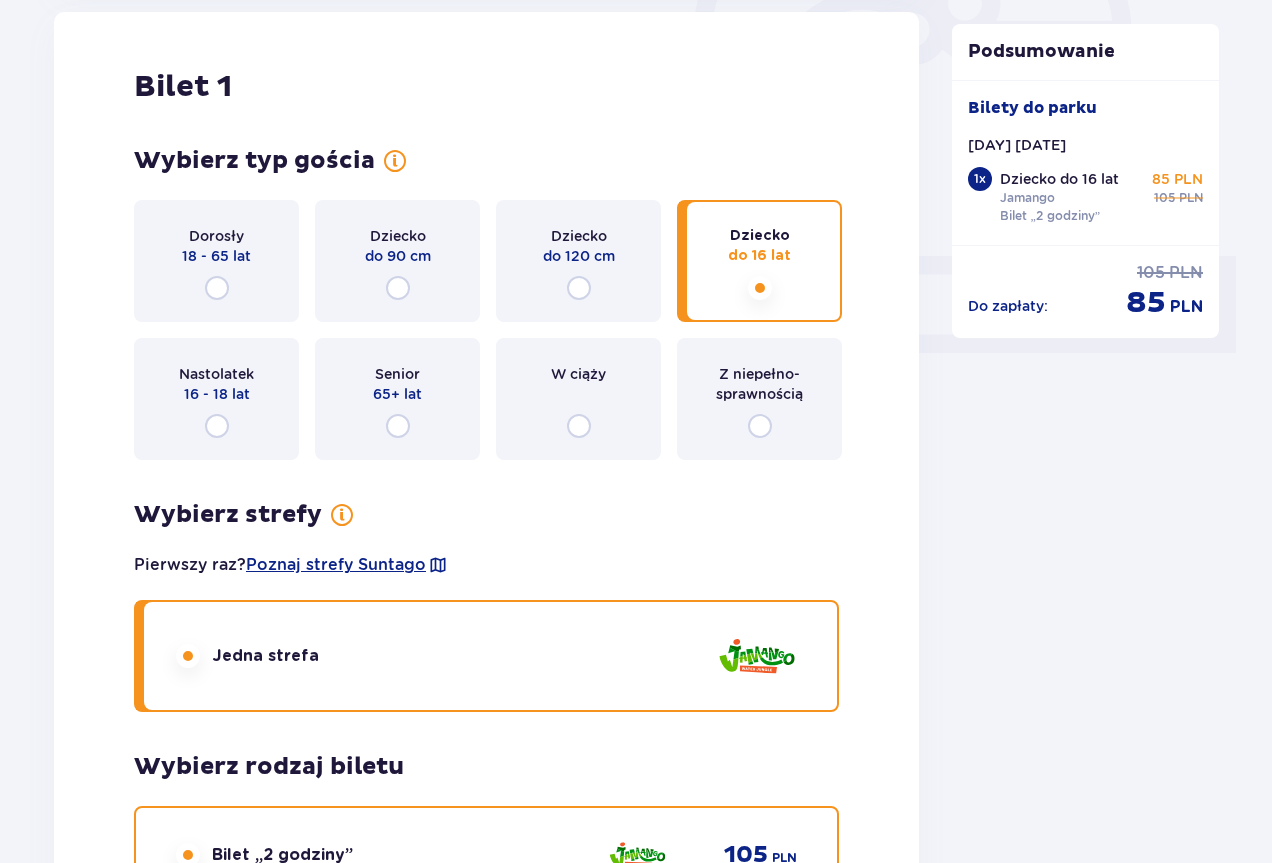 scroll, scrollTop: 580, scrollLeft: 0, axis: vertical 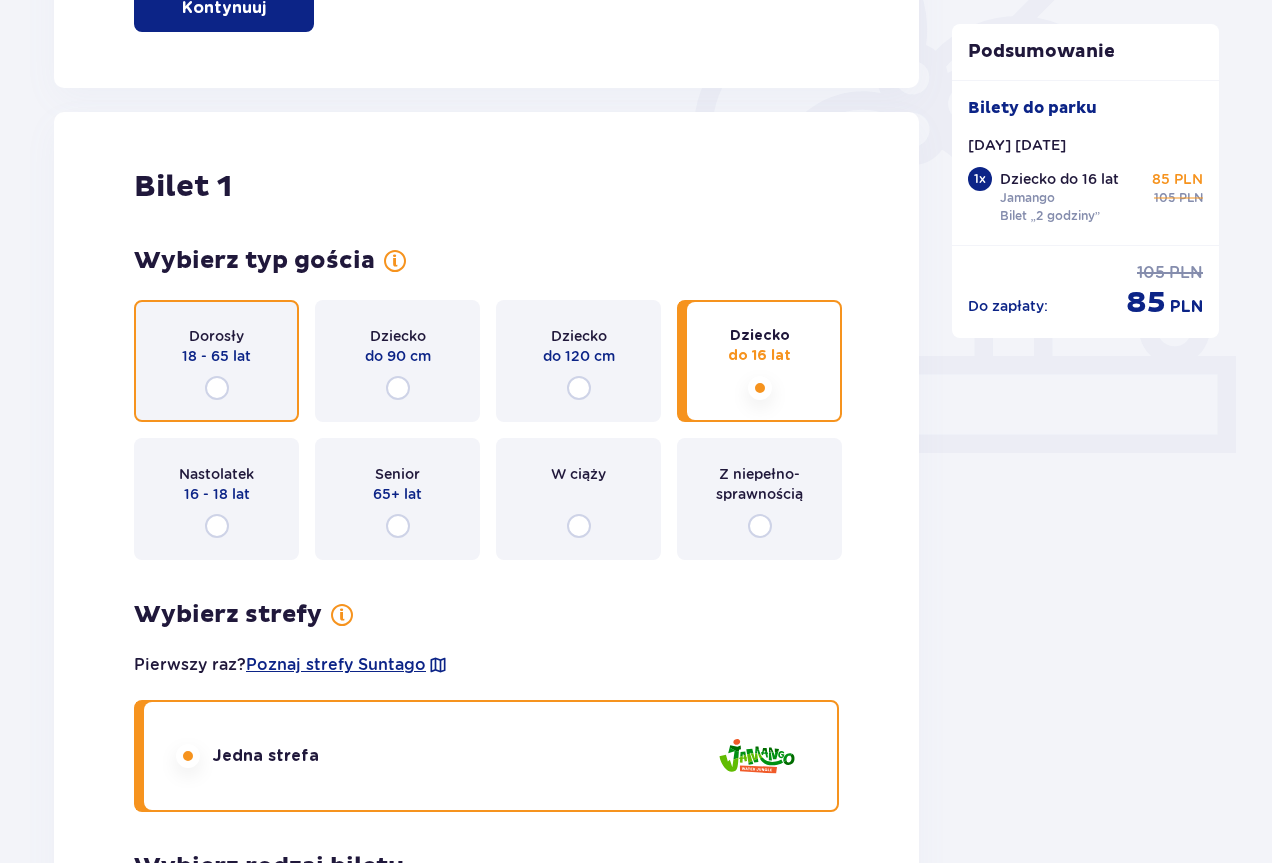 click at bounding box center [217, 388] 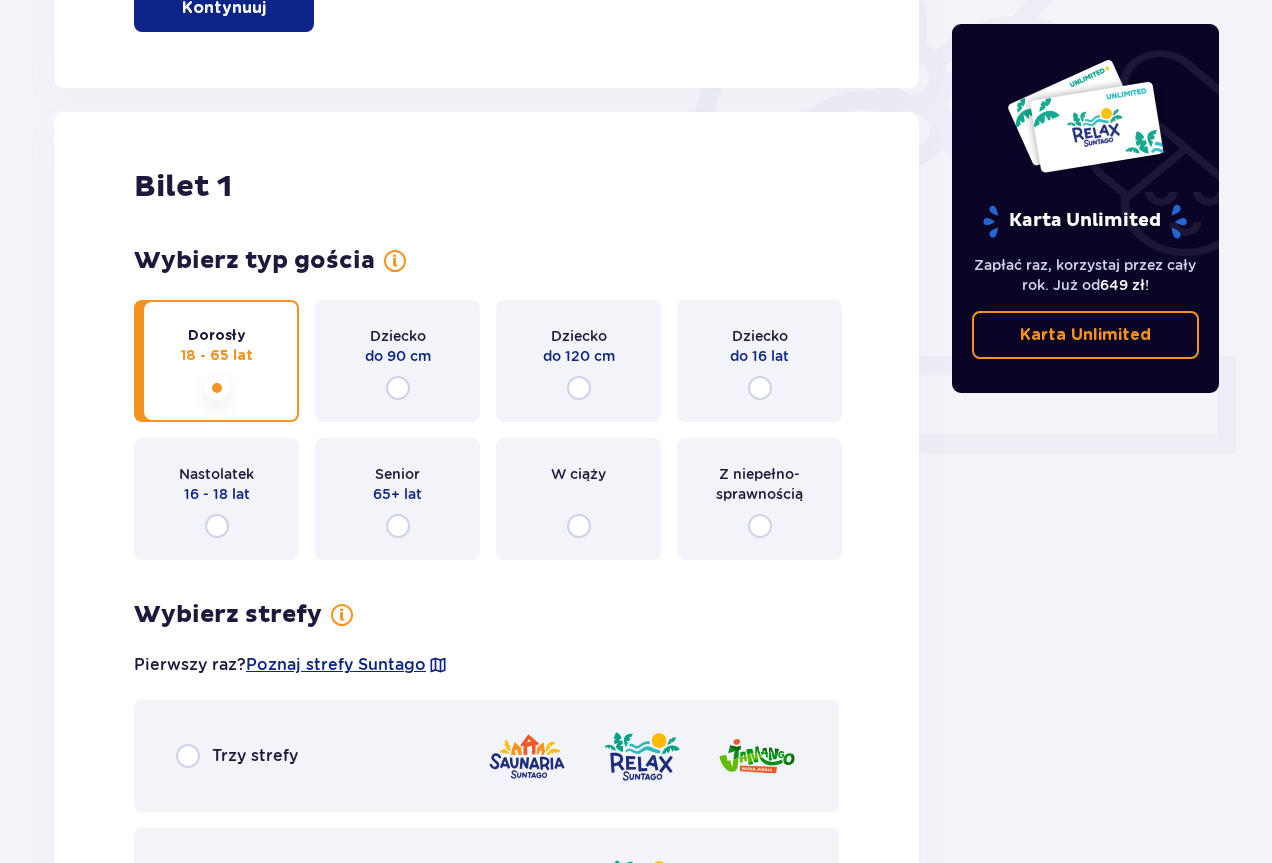scroll, scrollTop: 1057, scrollLeft: 0, axis: vertical 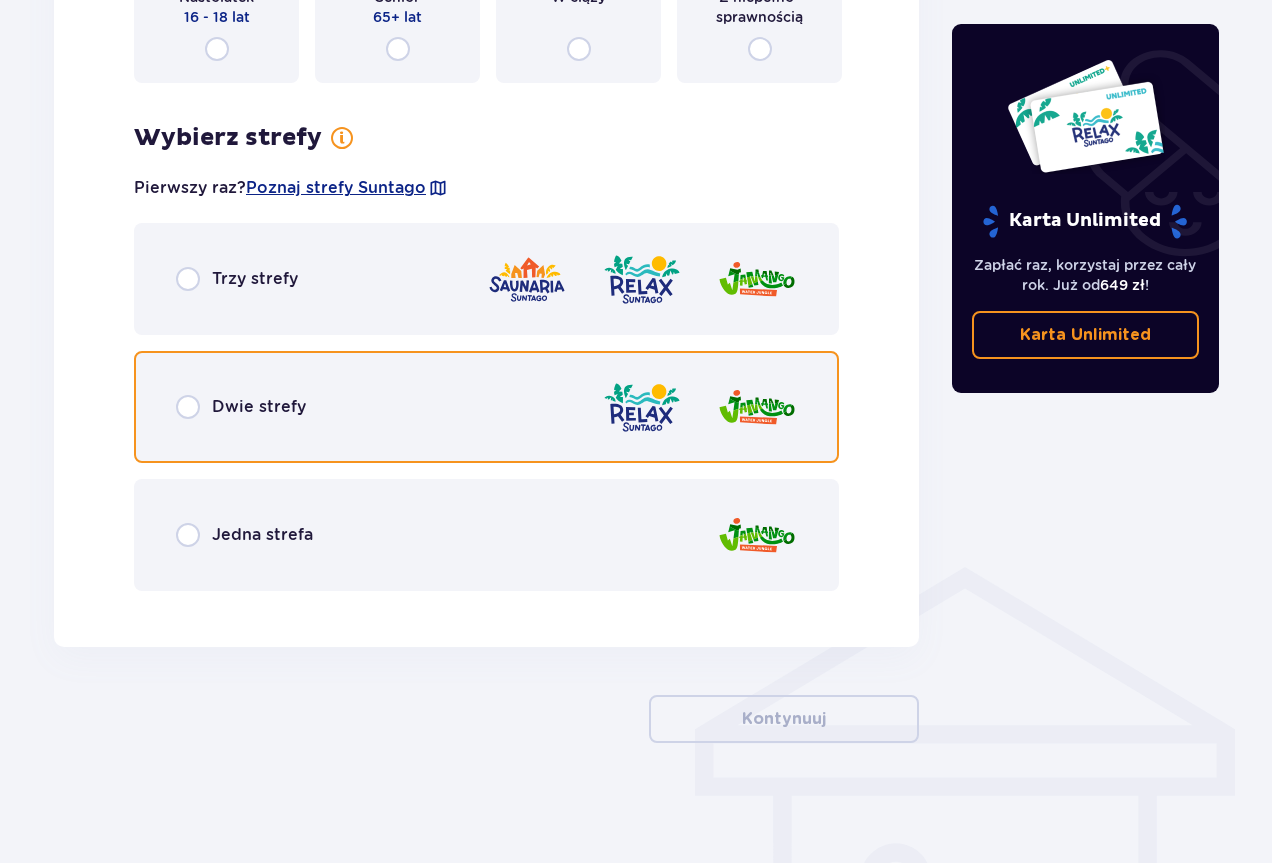 click at bounding box center [188, 407] 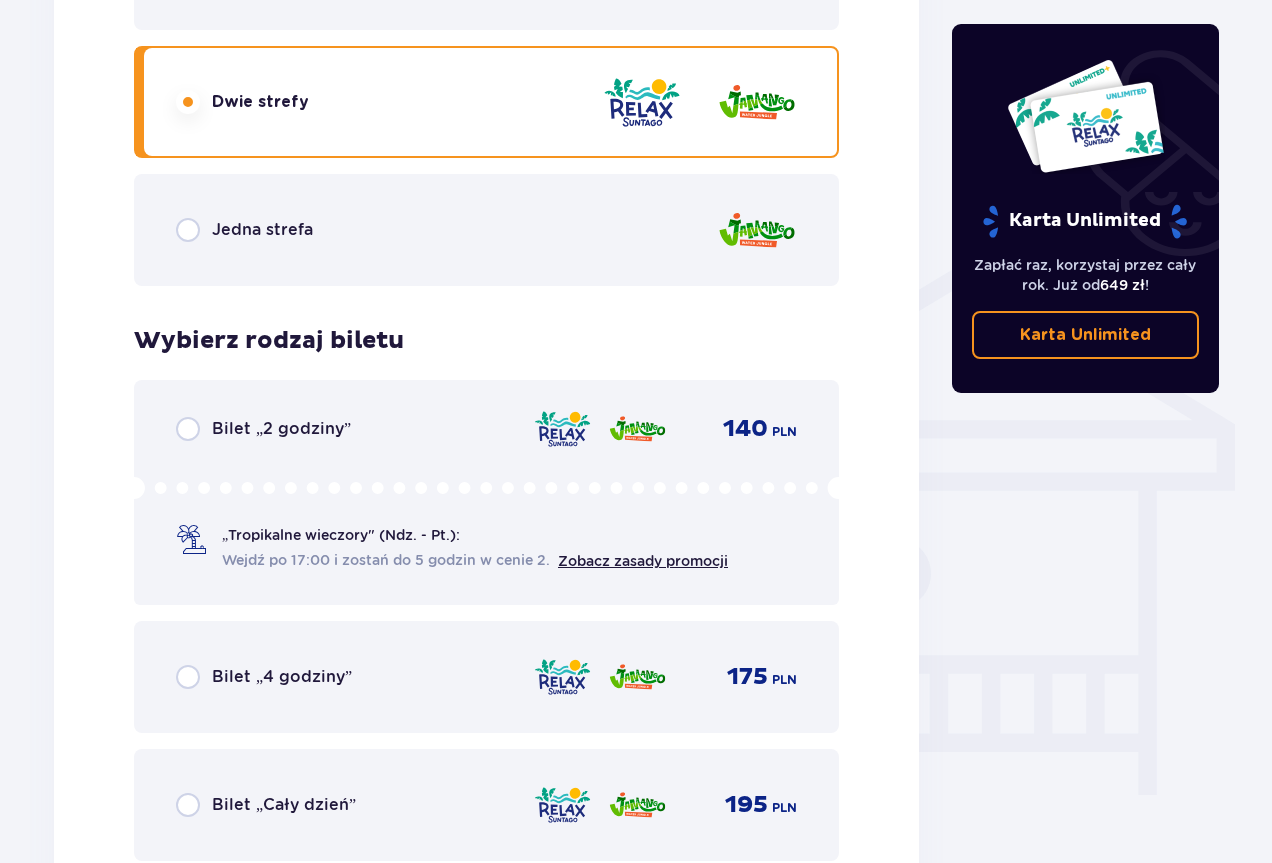 scroll, scrollTop: 1332, scrollLeft: 0, axis: vertical 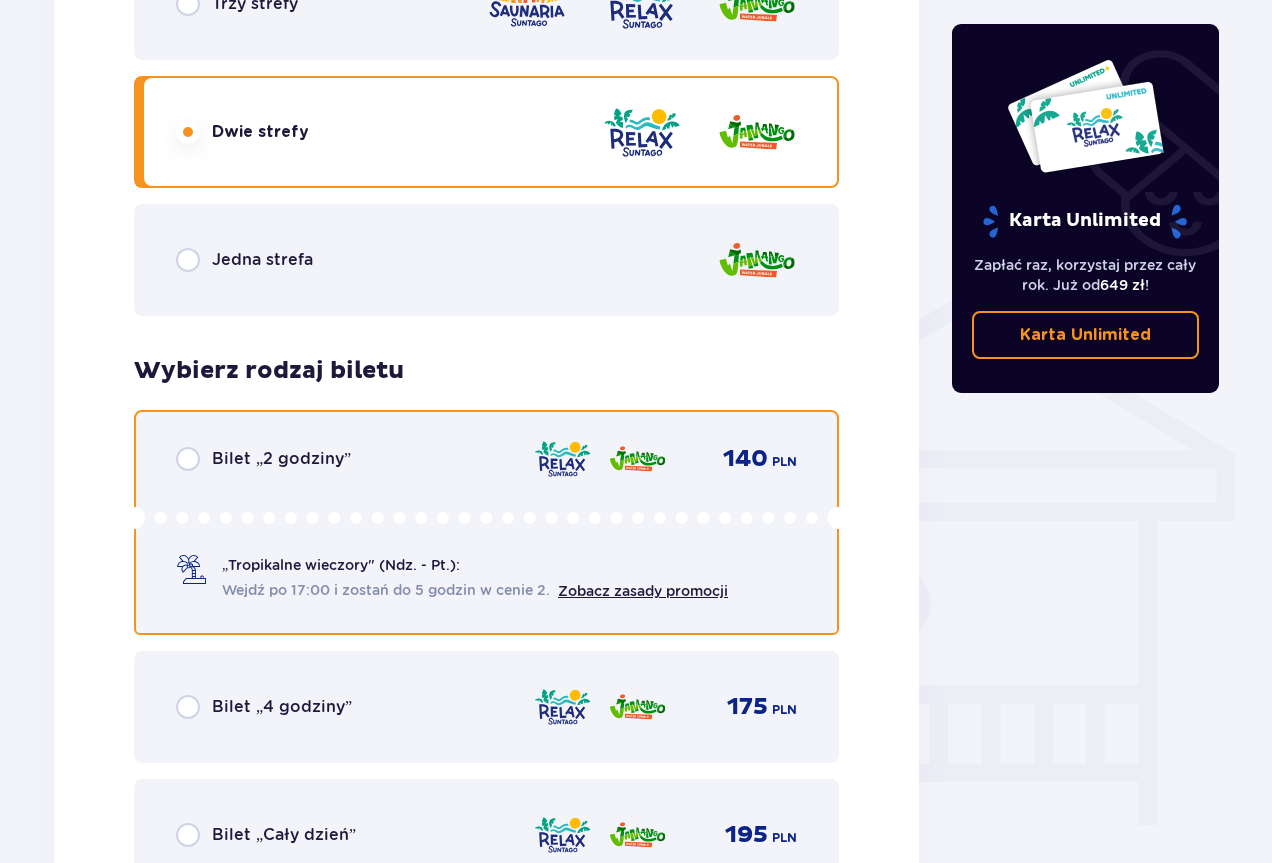 click at bounding box center [188, 459] 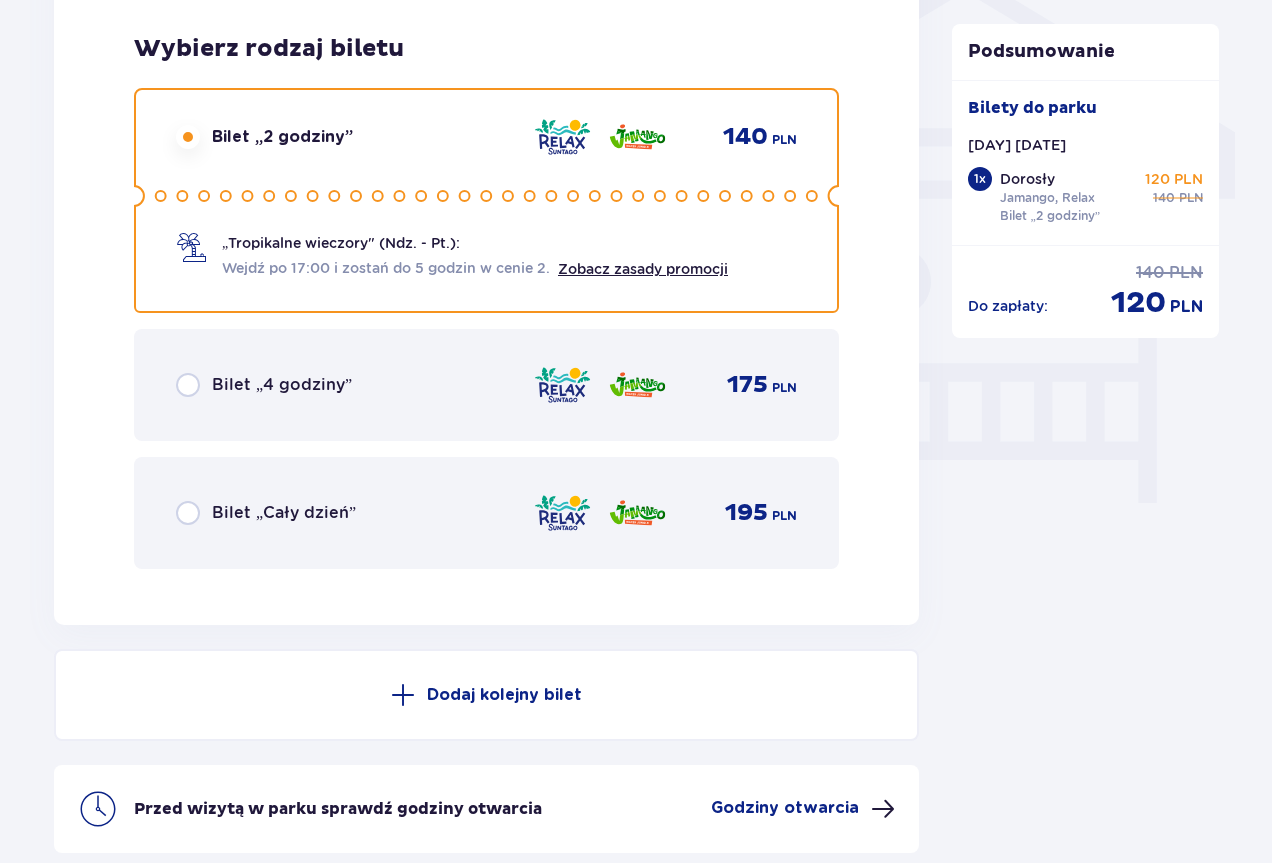 scroll, scrollTop: 1636, scrollLeft: 0, axis: vertical 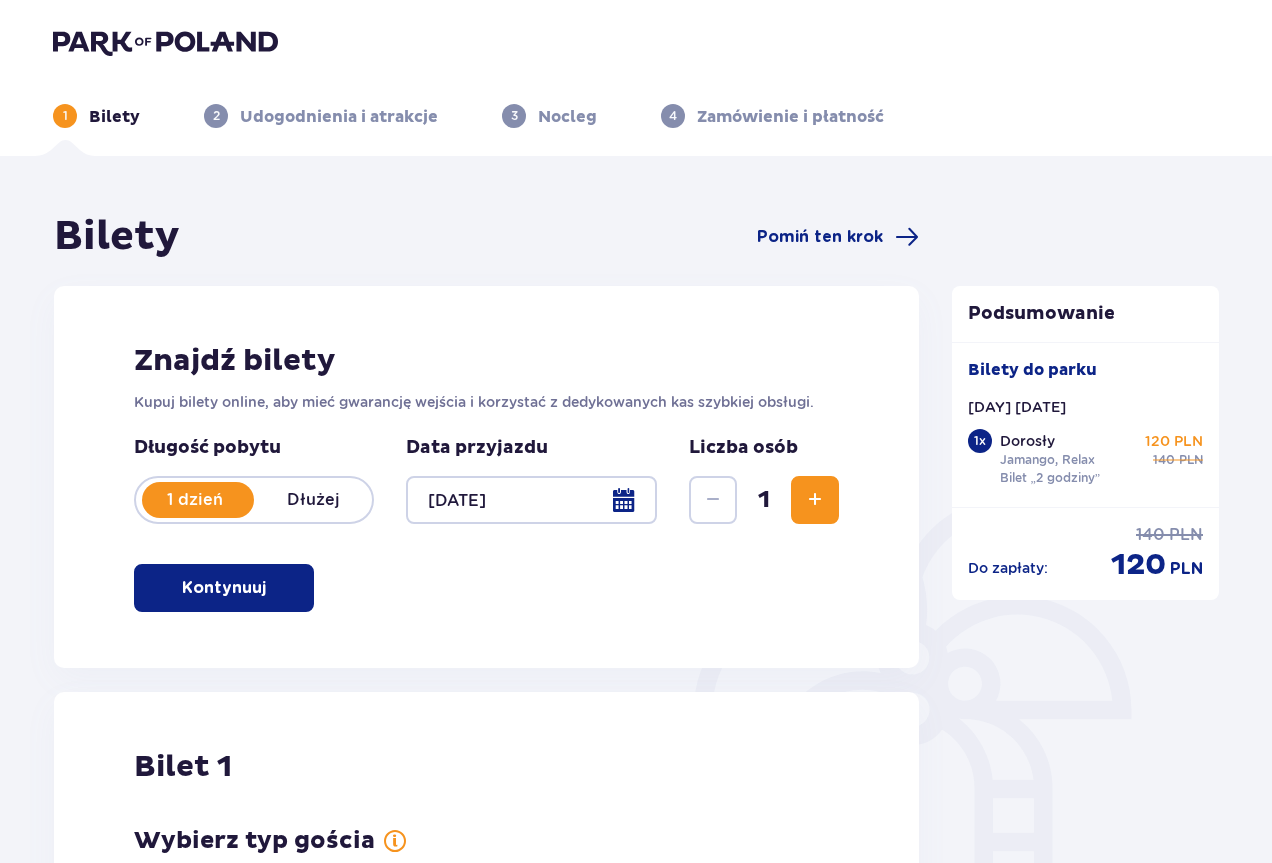 click on "Bilety" at bounding box center (114, 117) 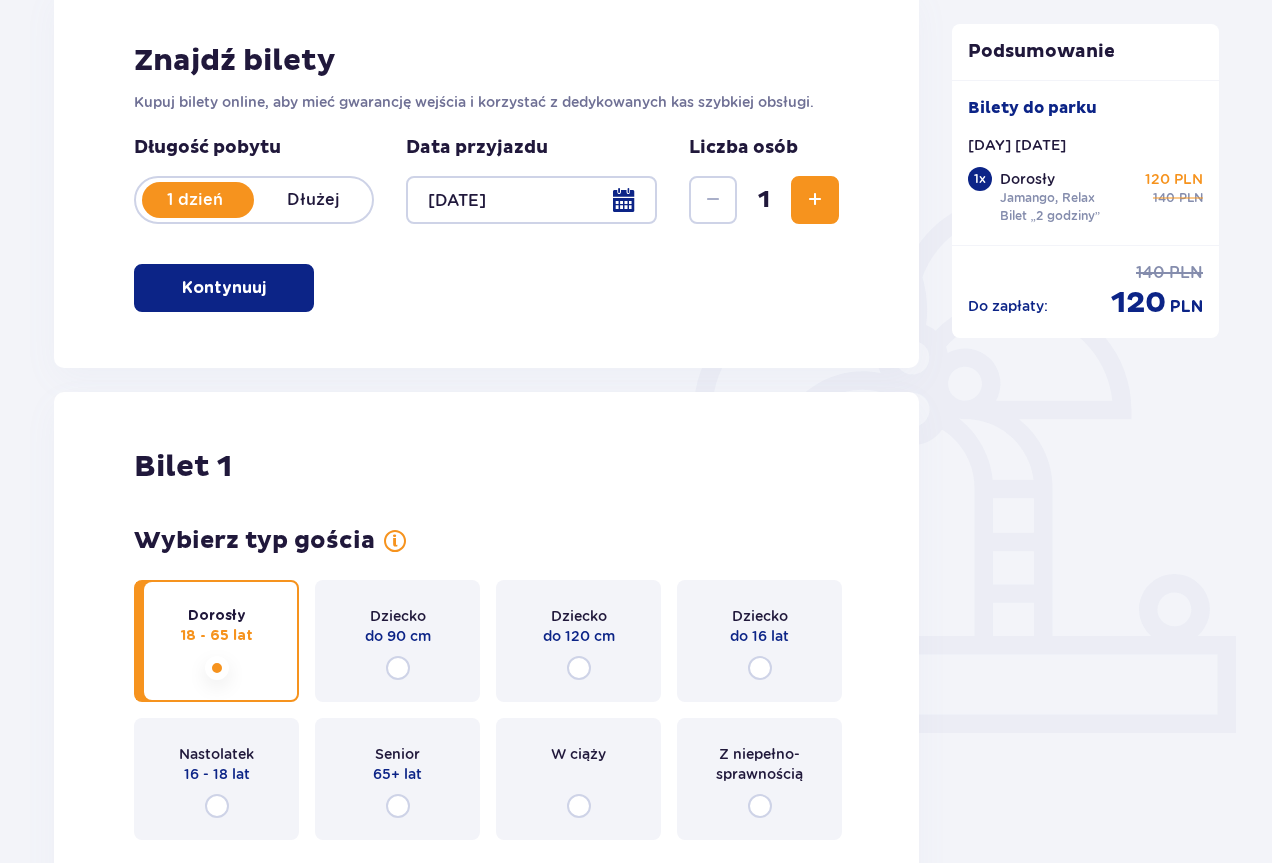 scroll, scrollTop: 400, scrollLeft: 0, axis: vertical 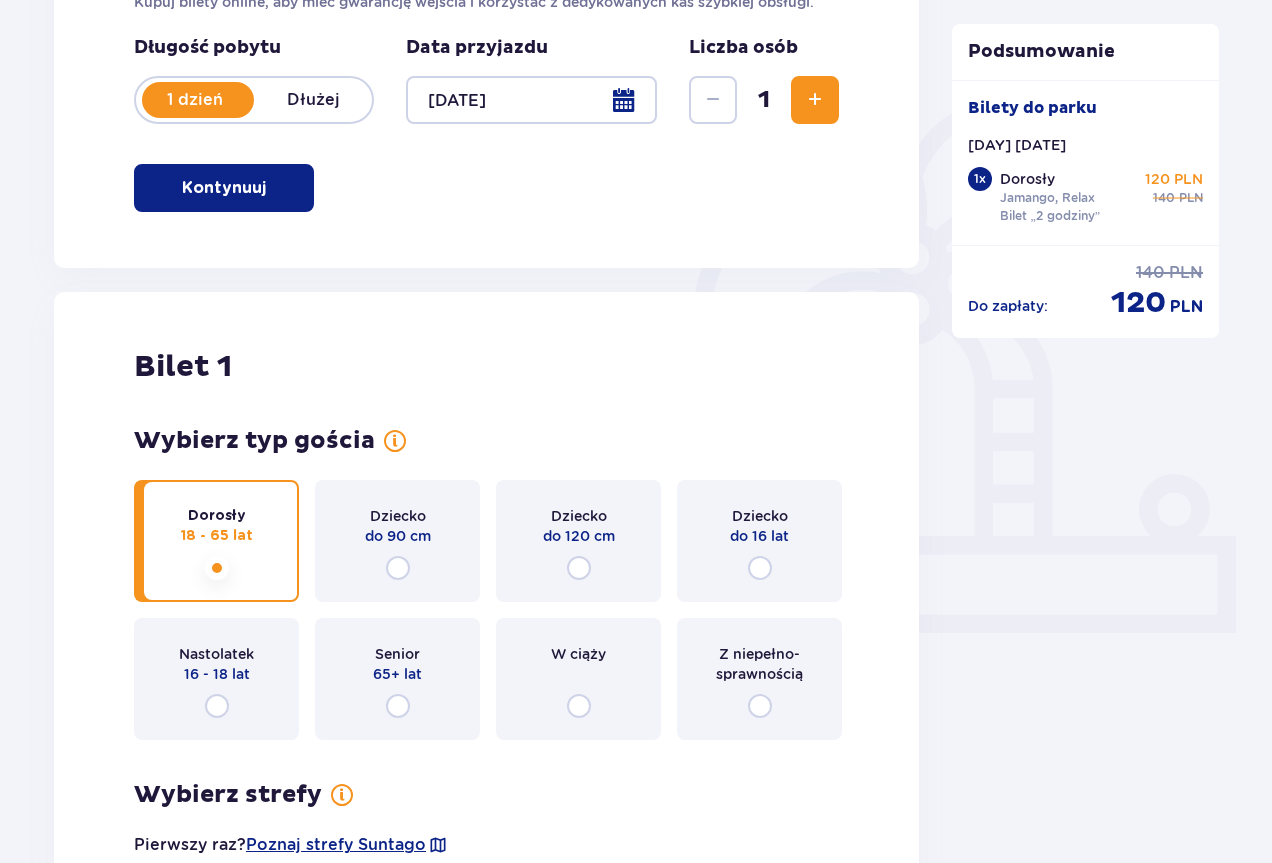 click on "Kontynuuj" at bounding box center (224, 188) 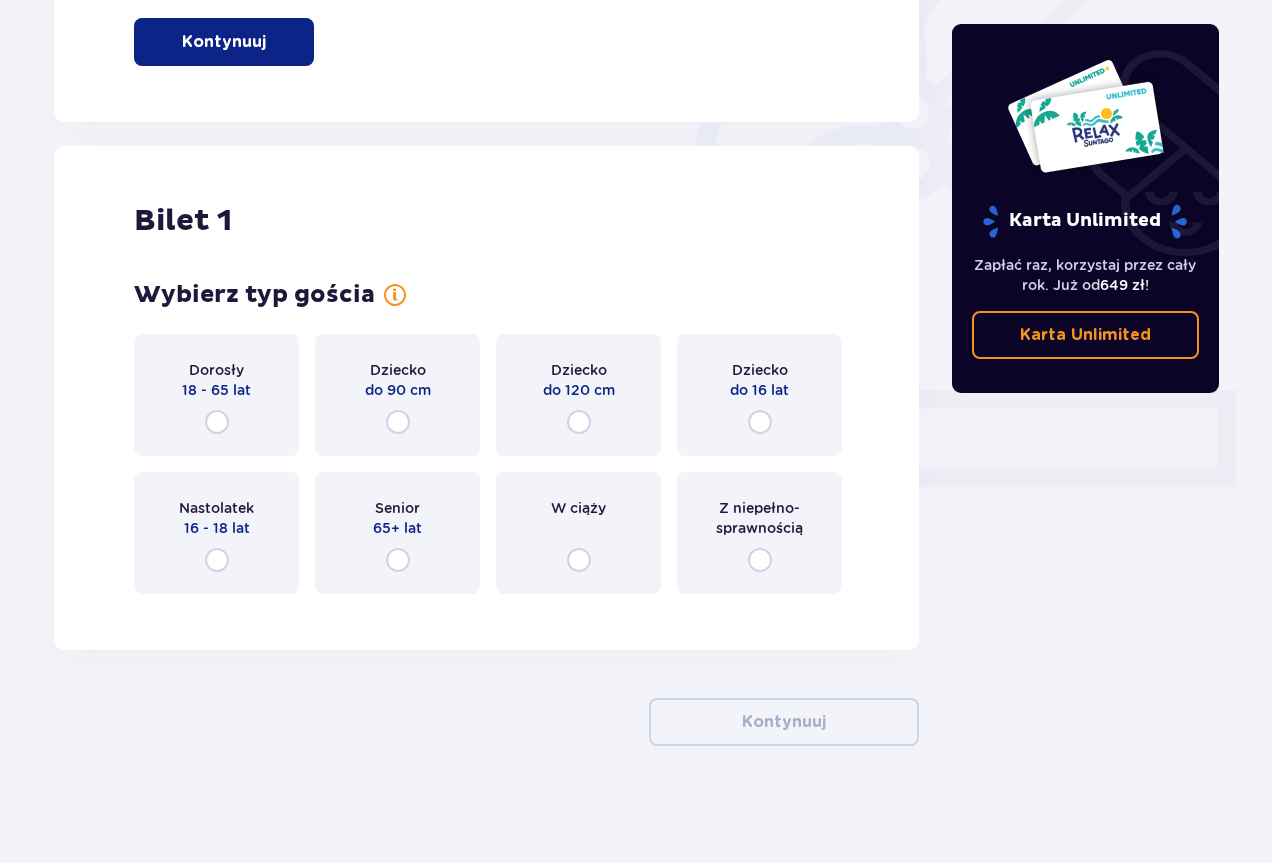 scroll, scrollTop: 549, scrollLeft: 0, axis: vertical 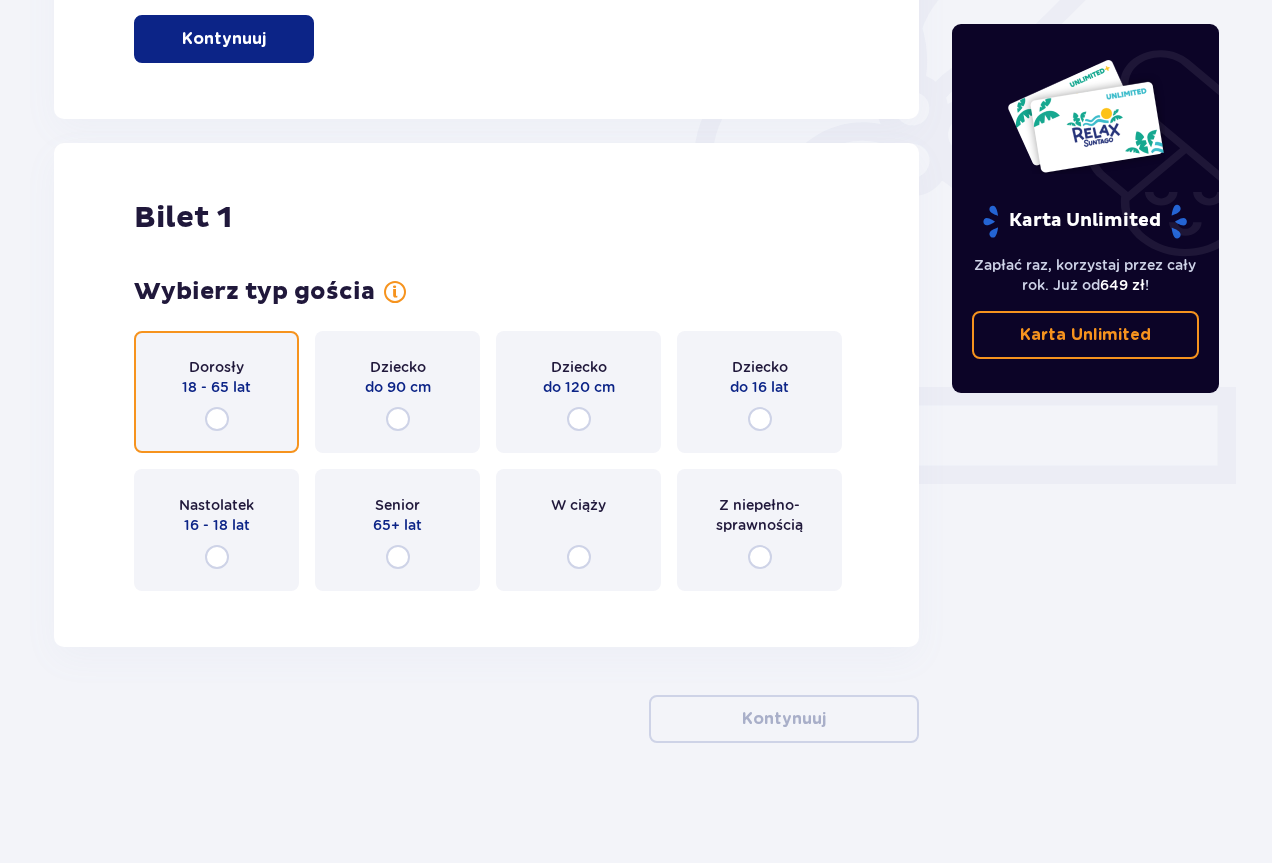 click at bounding box center (217, 419) 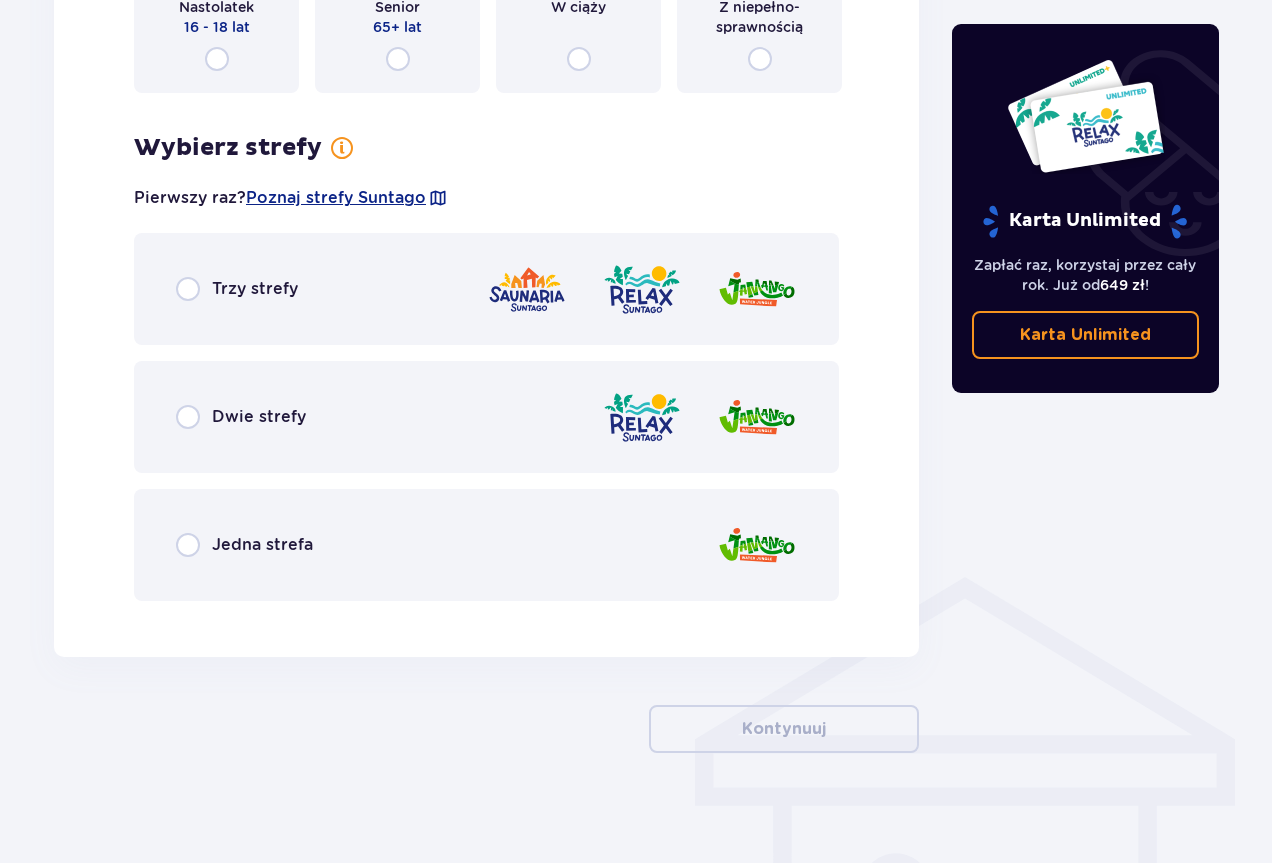 scroll, scrollTop: 1057, scrollLeft: 0, axis: vertical 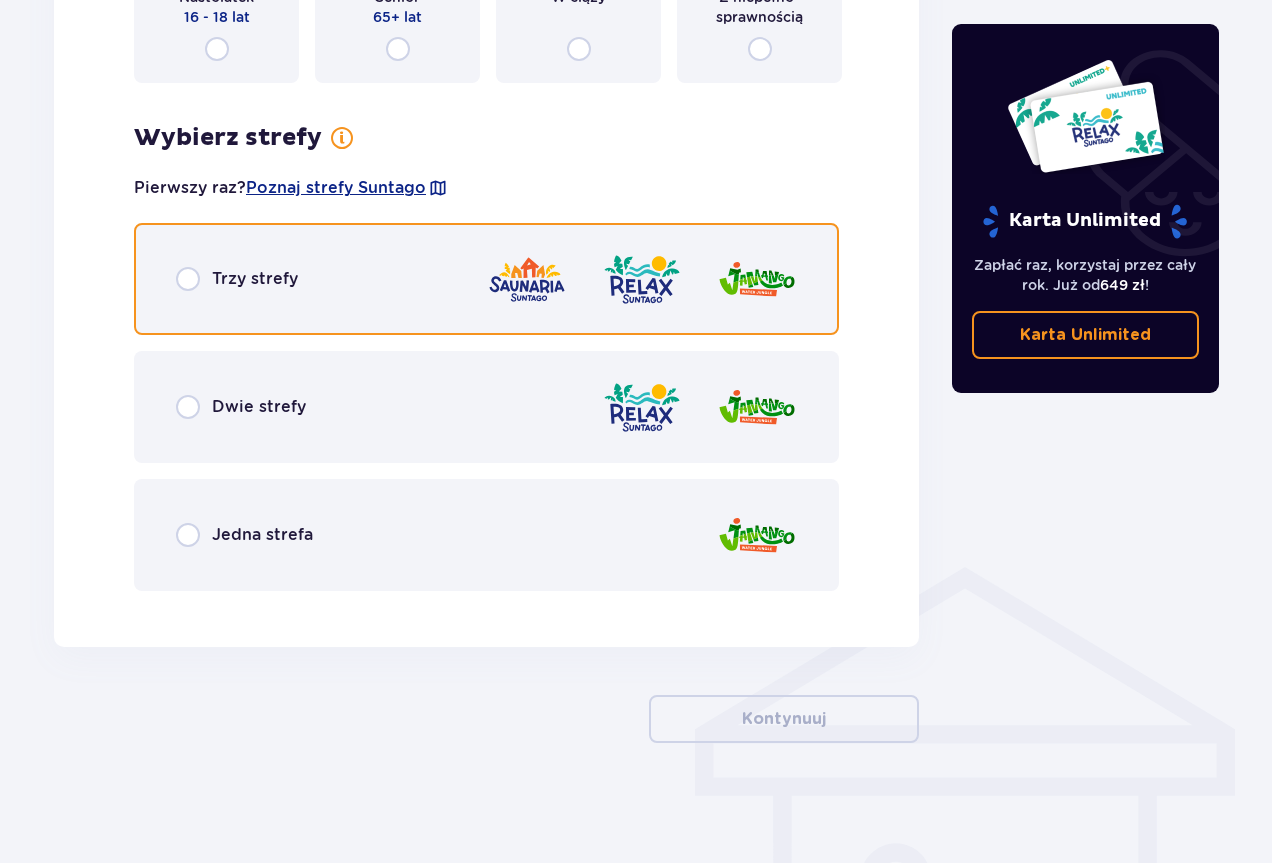 click at bounding box center (188, 279) 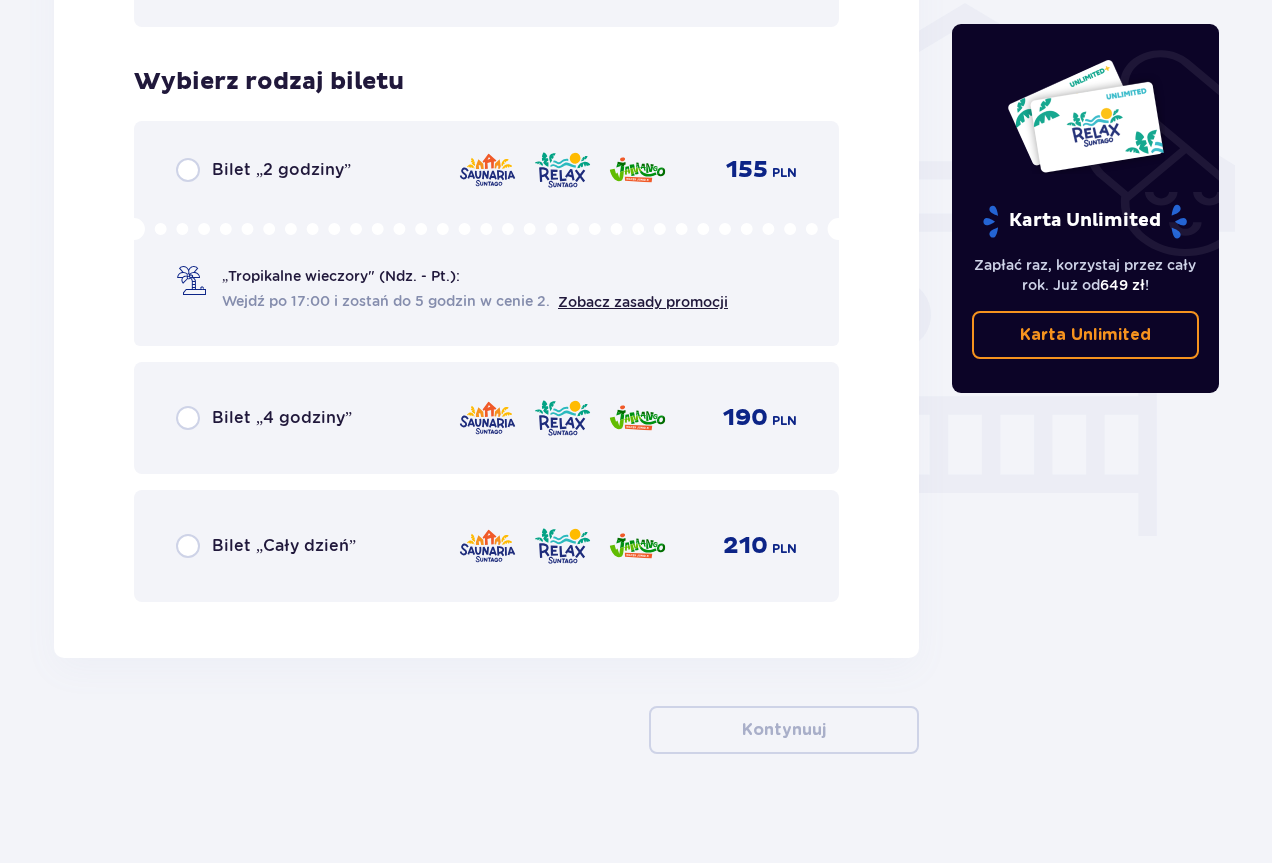 scroll, scrollTop: 1632, scrollLeft: 0, axis: vertical 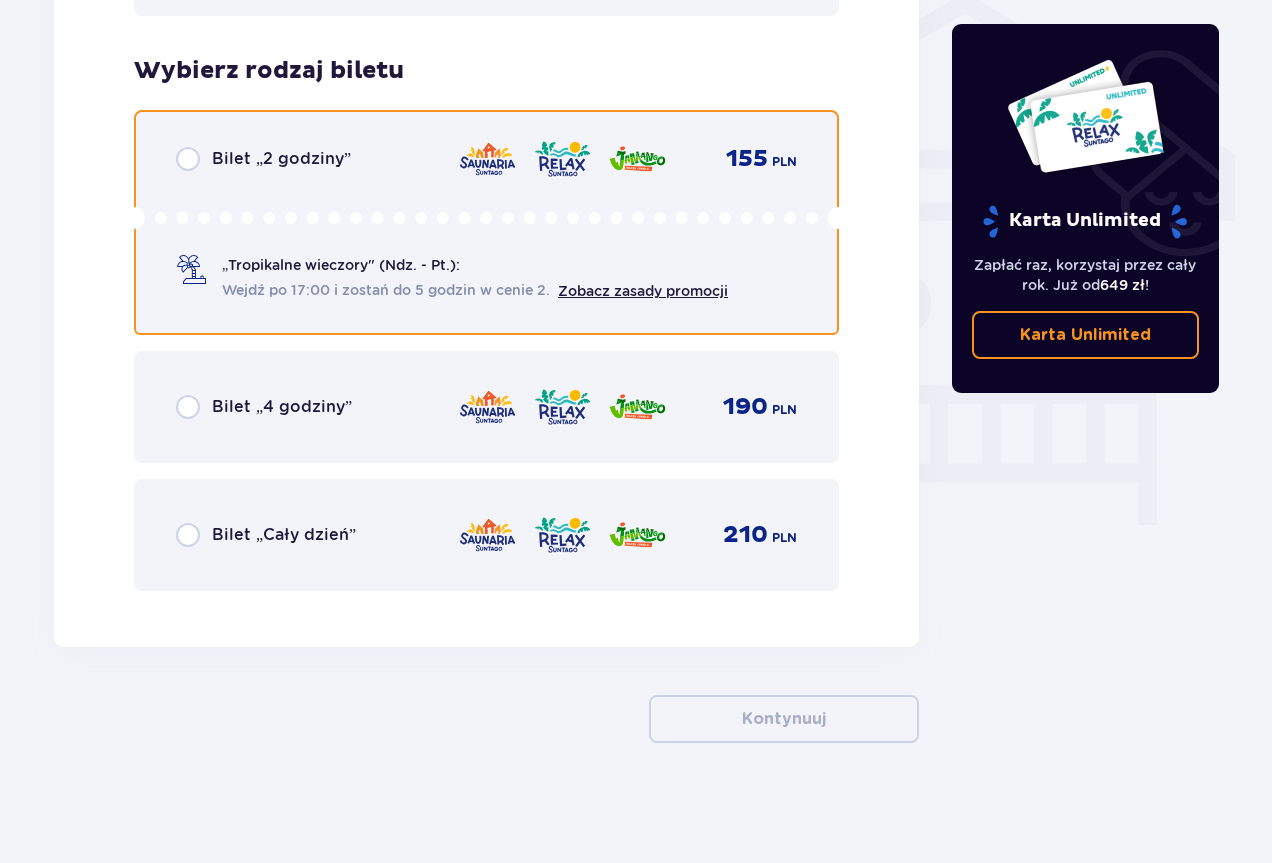 click at bounding box center (188, 159) 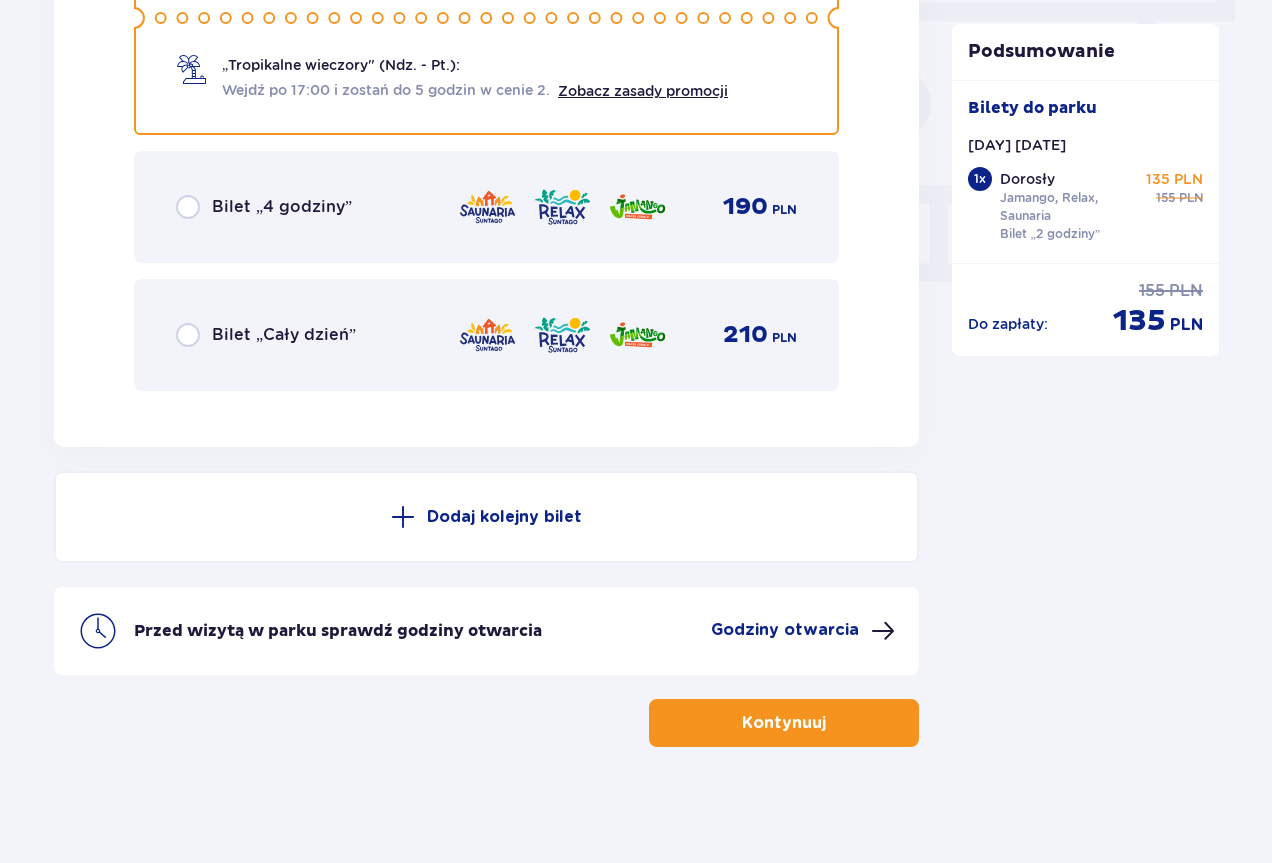 scroll, scrollTop: 1836, scrollLeft: 0, axis: vertical 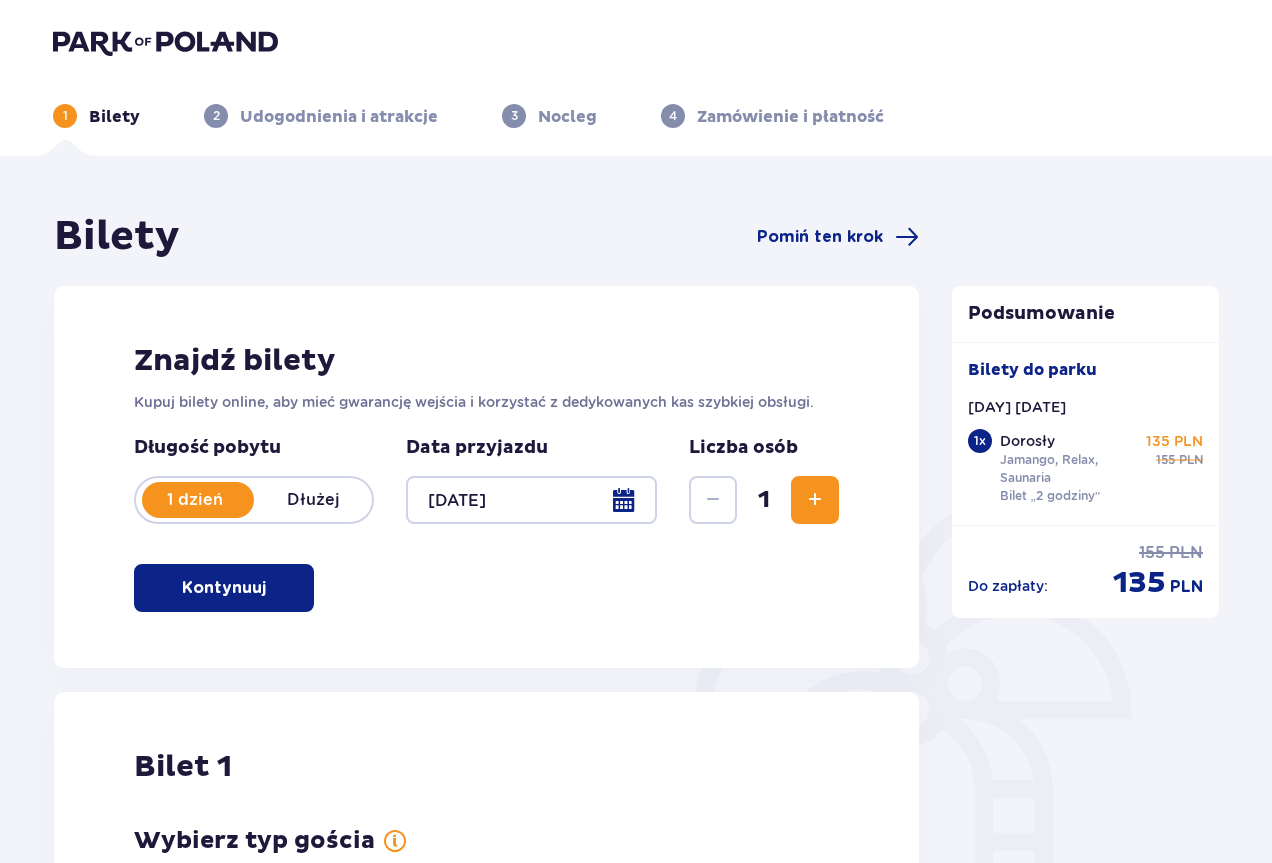 click on "Udogodnienia i atrakcje" at bounding box center (339, 117) 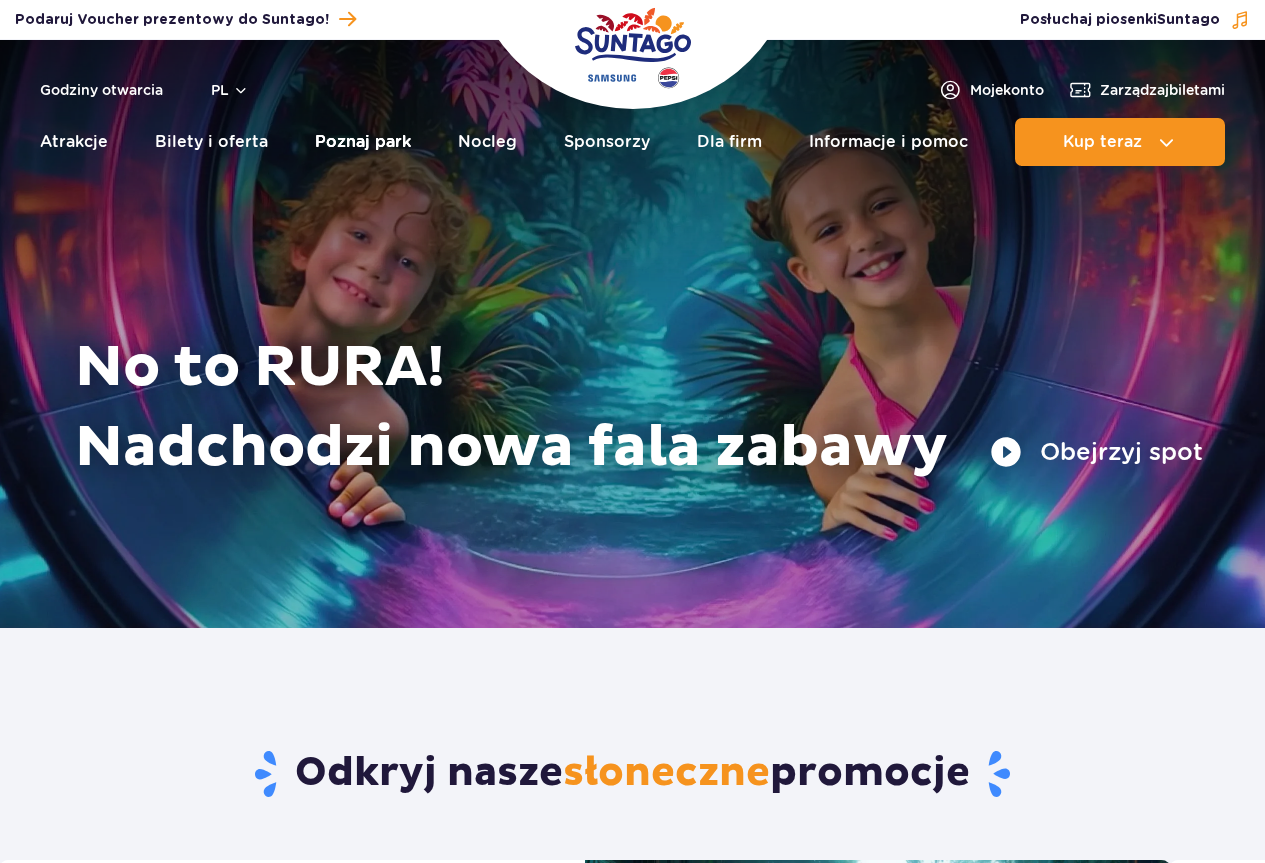 scroll, scrollTop: 0, scrollLeft: 0, axis: both 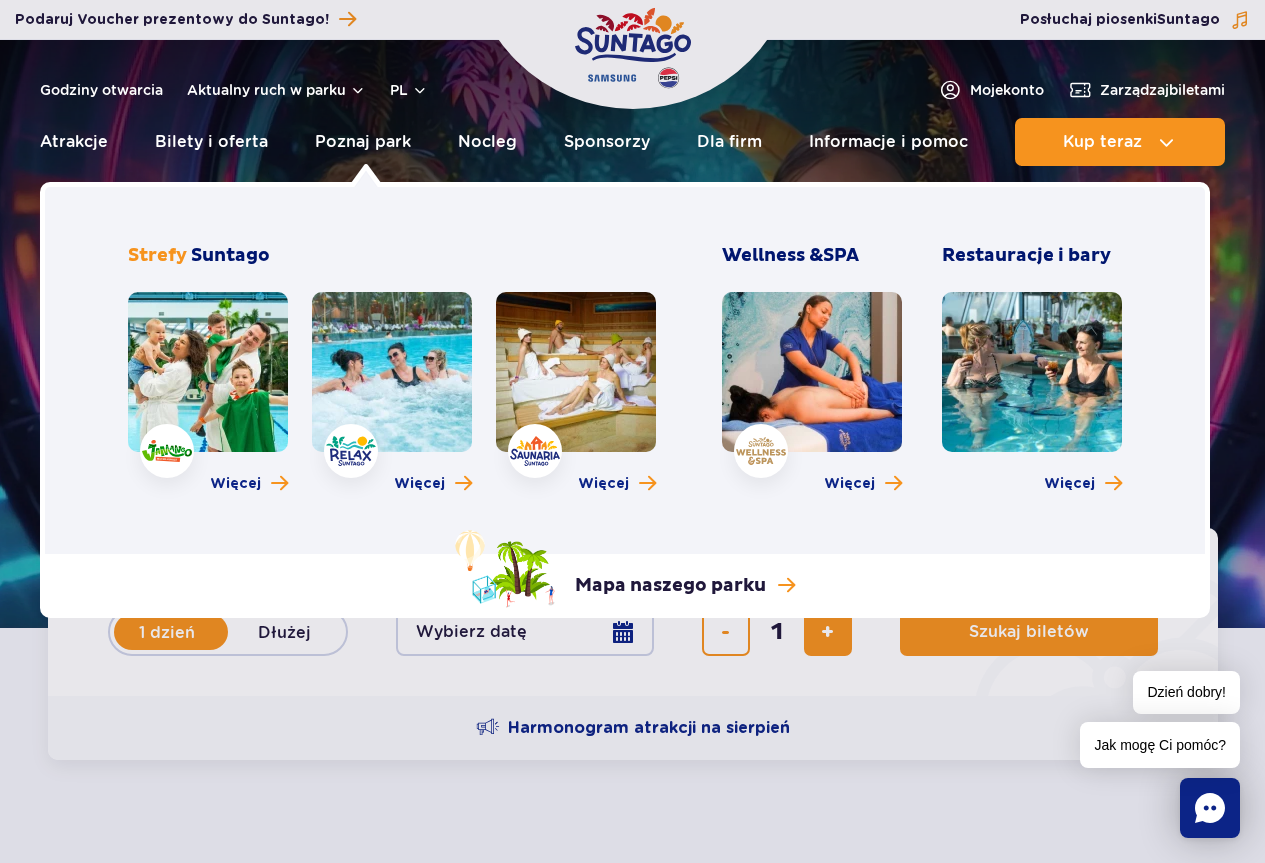 click at bounding box center (576, 372) 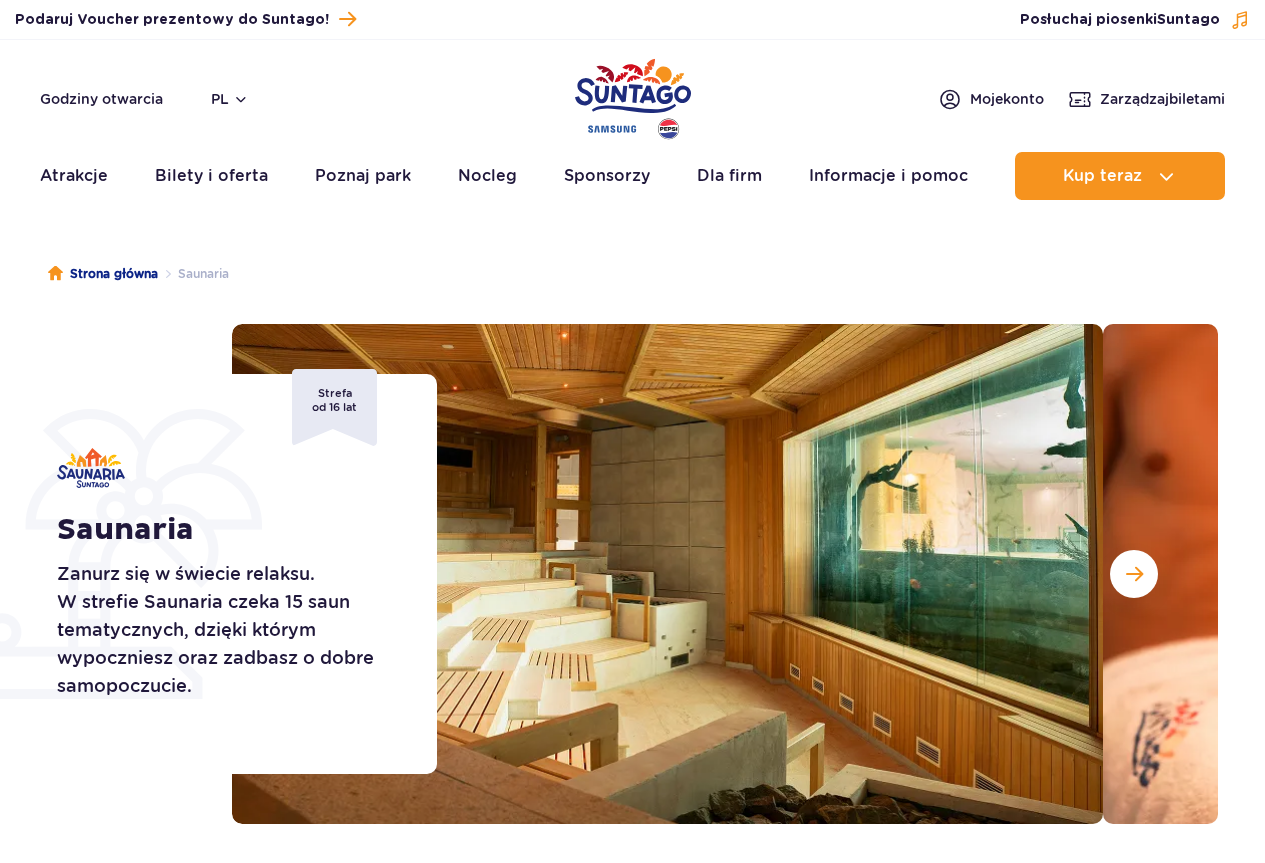 scroll, scrollTop: 0, scrollLeft: 0, axis: both 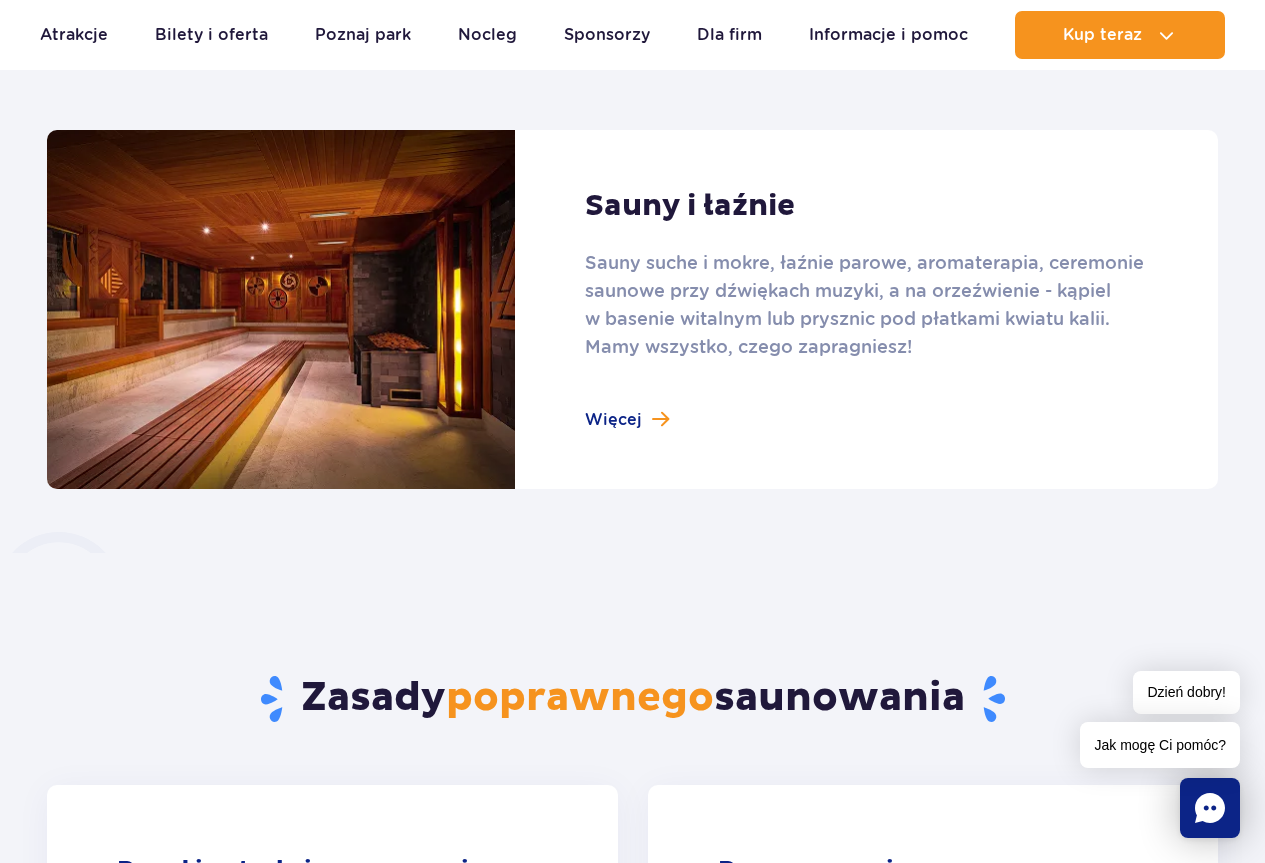 click at bounding box center [632, 309] 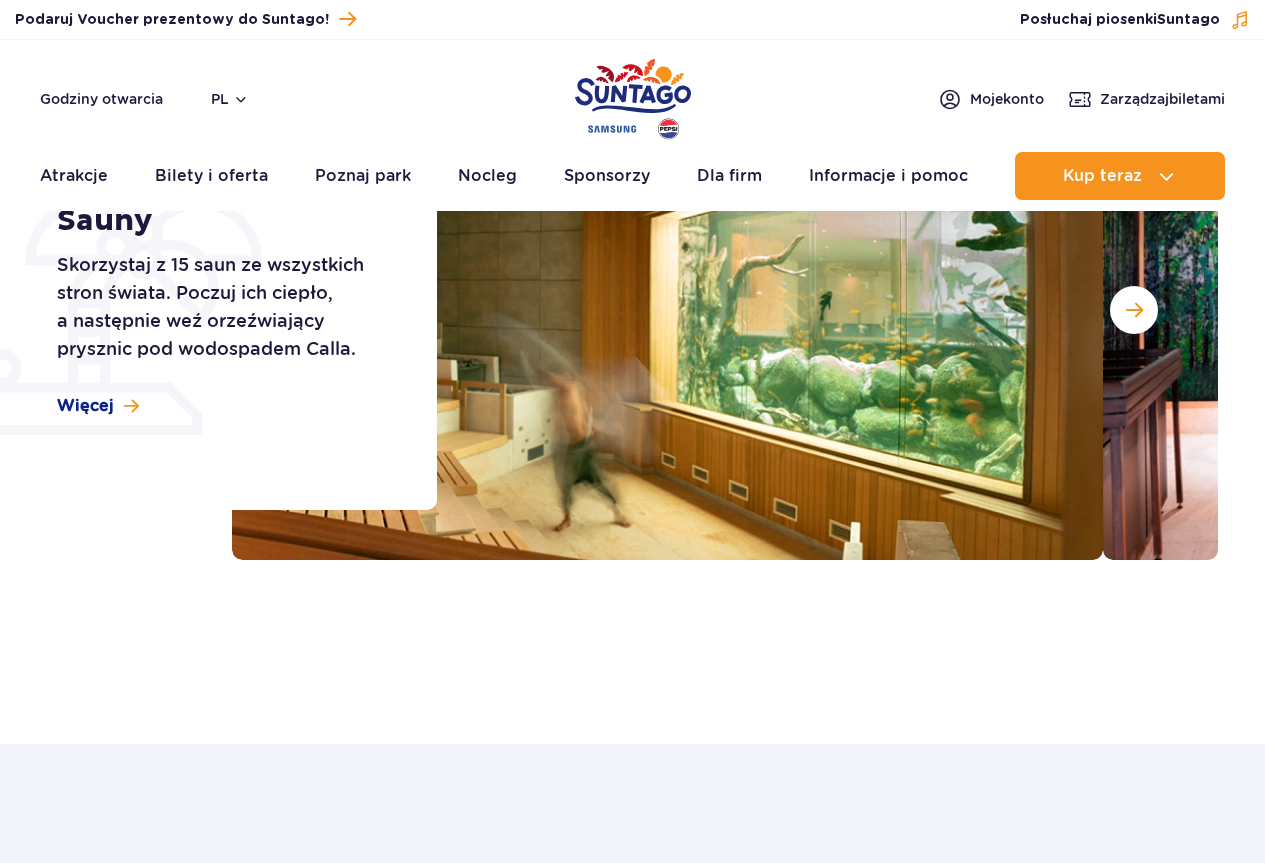 scroll, scrollTop: 0, scrollLeft: 0, axis: both 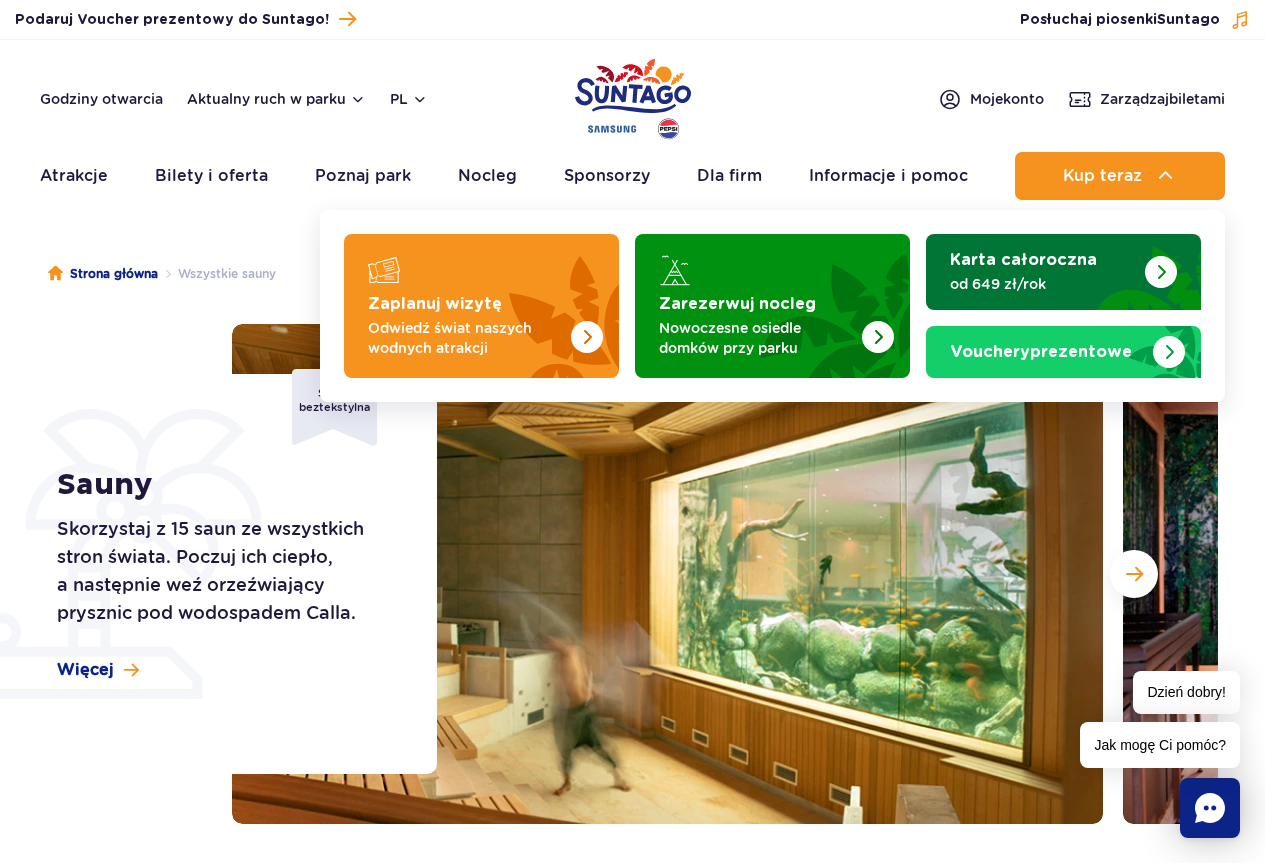 click on "Karta całoroczna" at bounding box center [1023, 260] 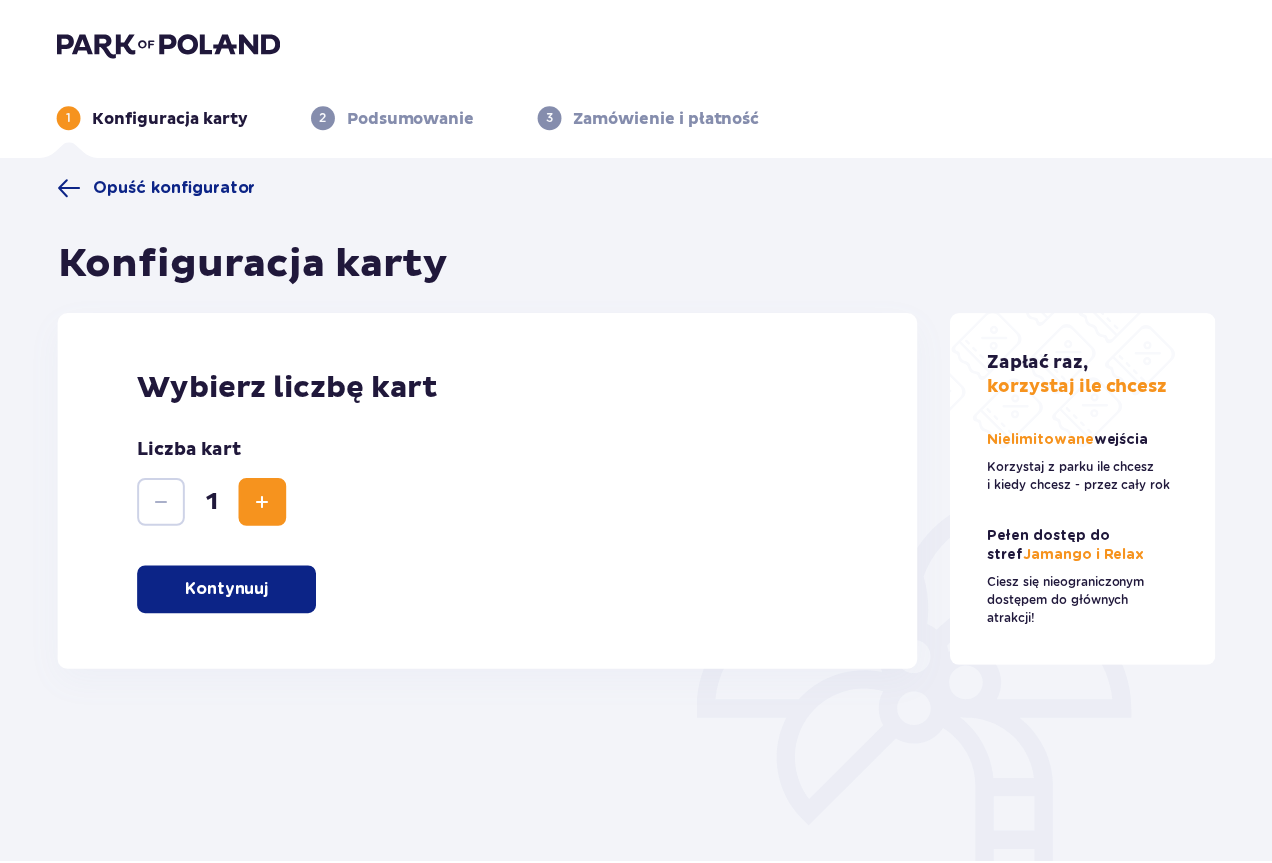 scroll, scrollTop: 0, scrollLeft: 0, axis: both 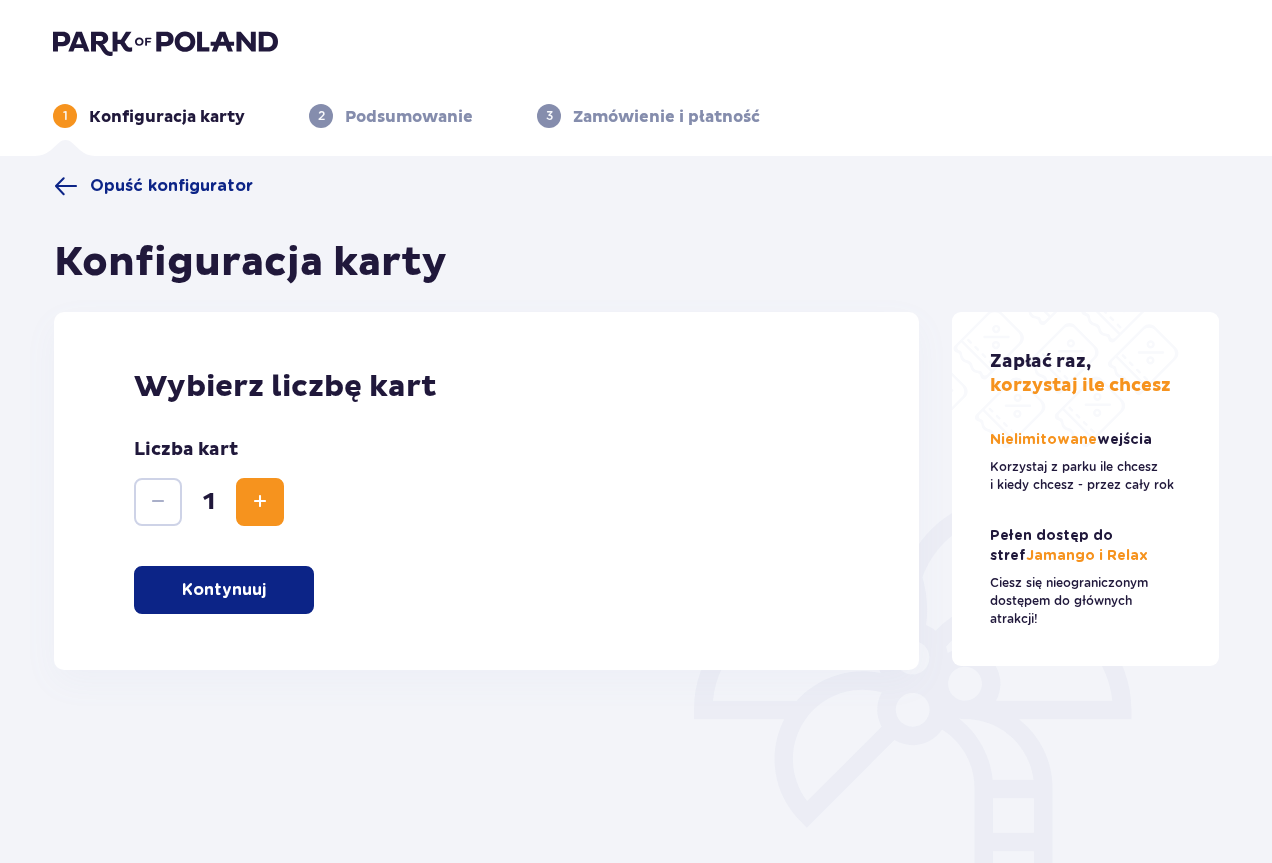 click on "Kontynuuj" at bounding box center (224, 590) 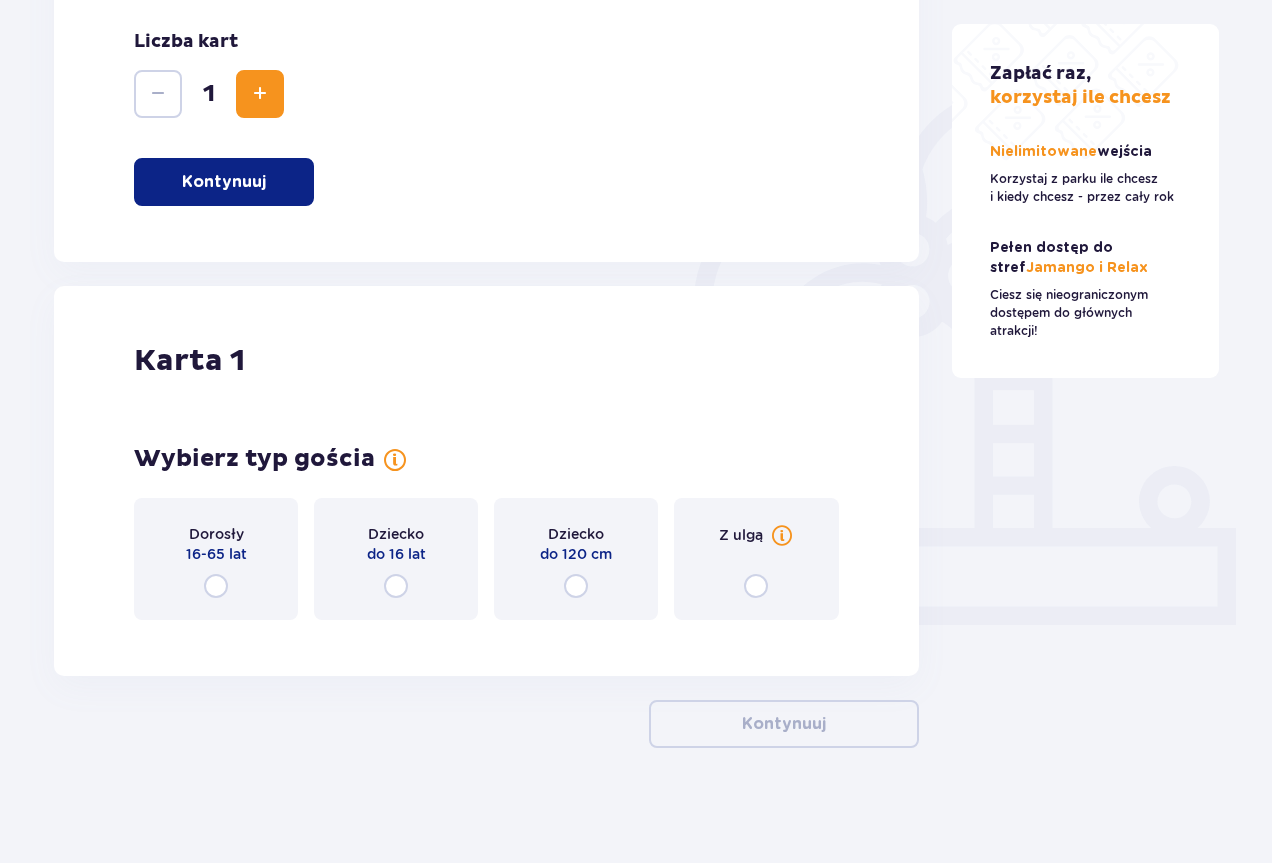 scroll, scrollTop: 413, scrollLeft: 0, axis: vertical 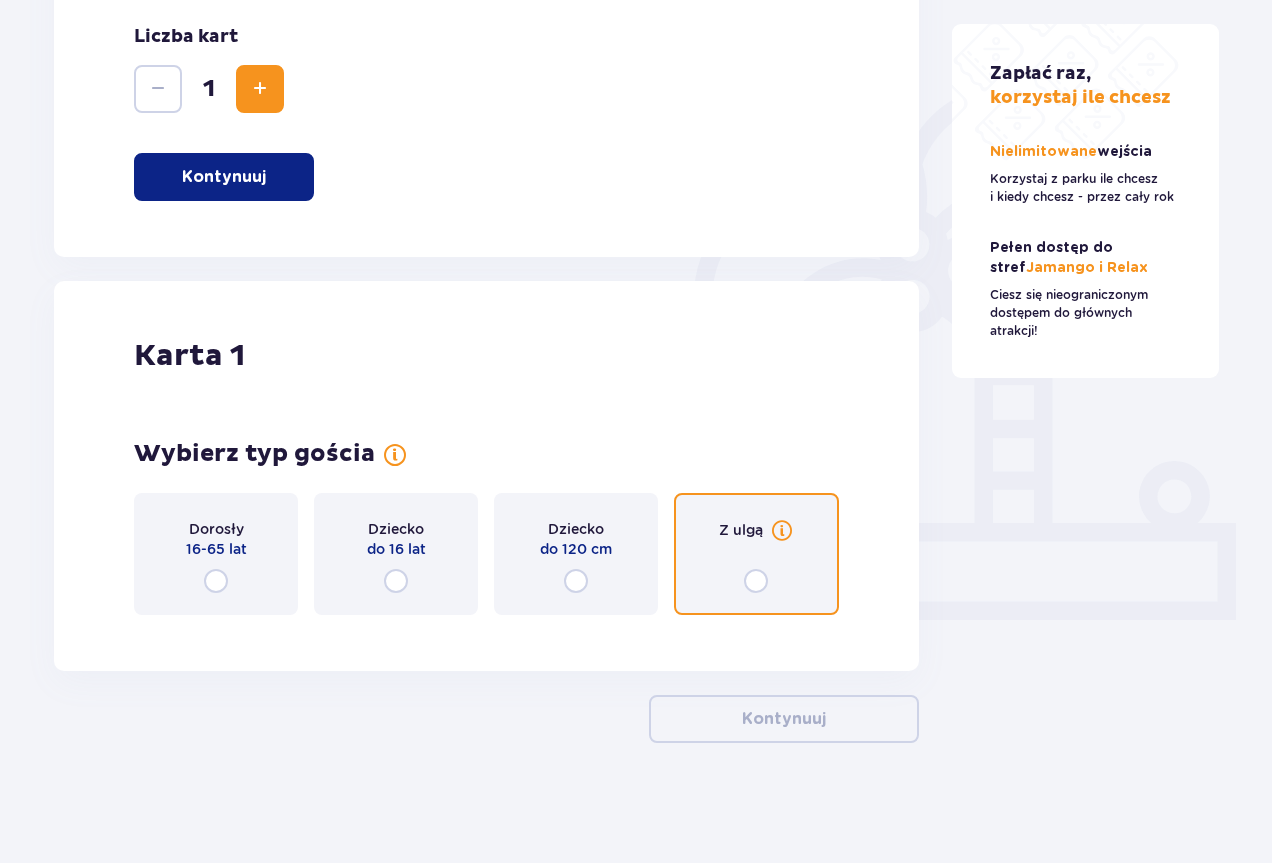click at bounding box center [756, 581] 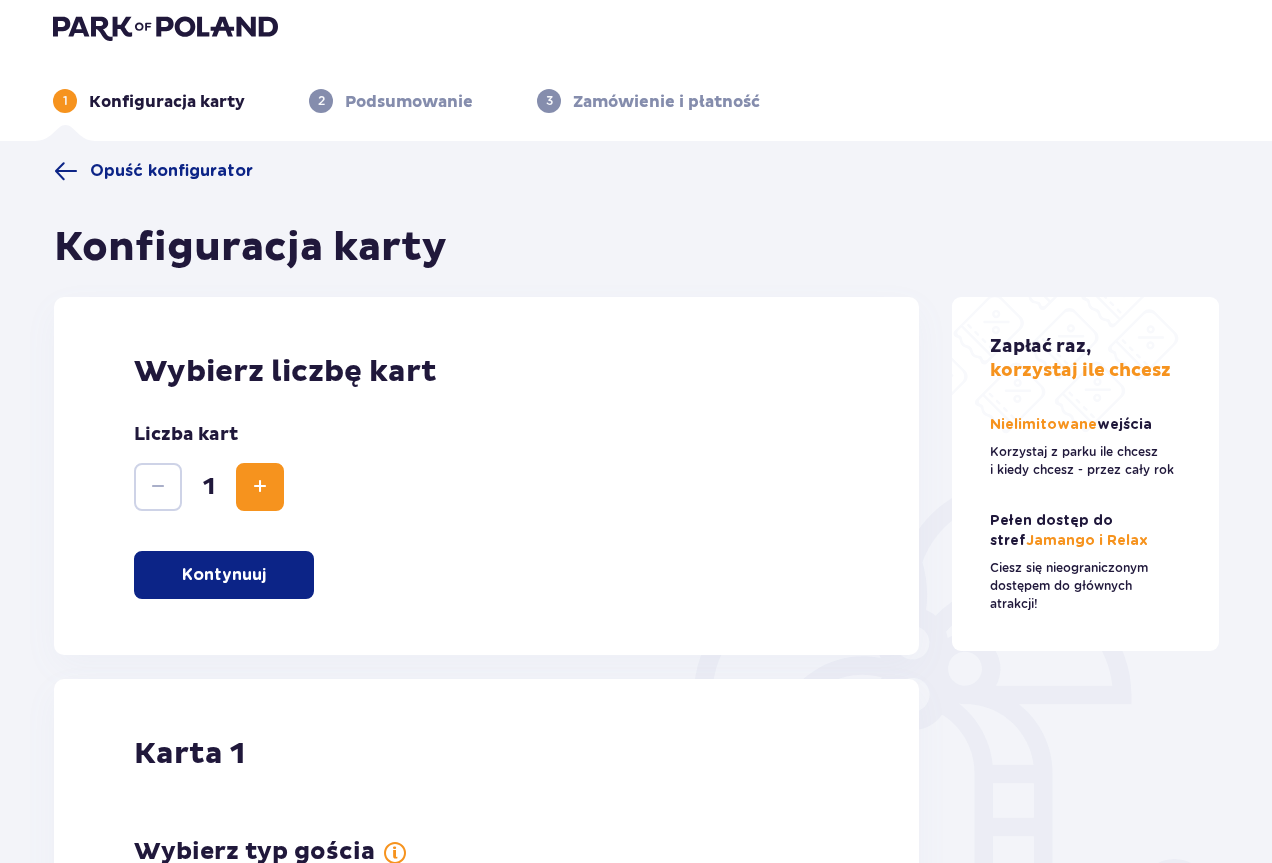 scroll, scrollTop: 0, scrollLeft: 0, axis: both 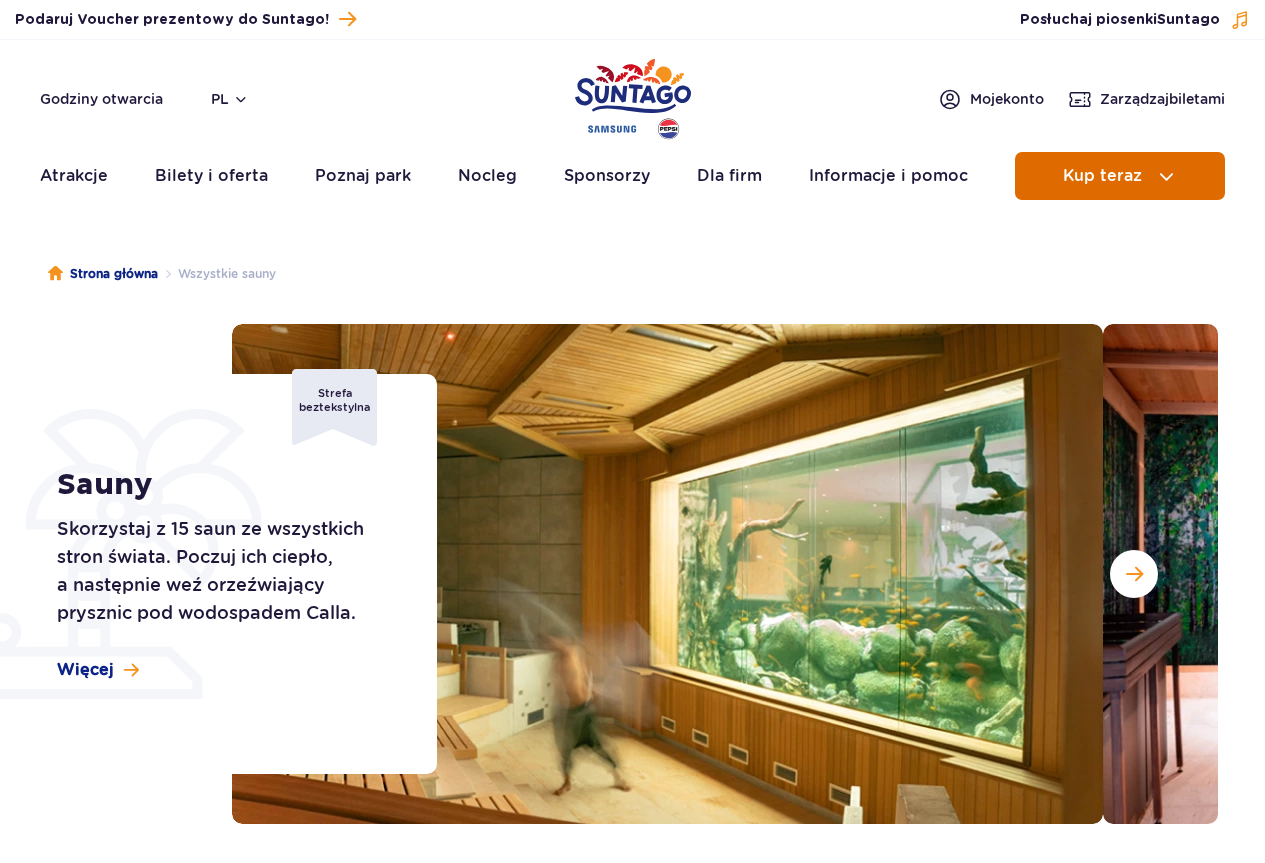 click on "Kup teraz" at bounding box center (1102, 176) 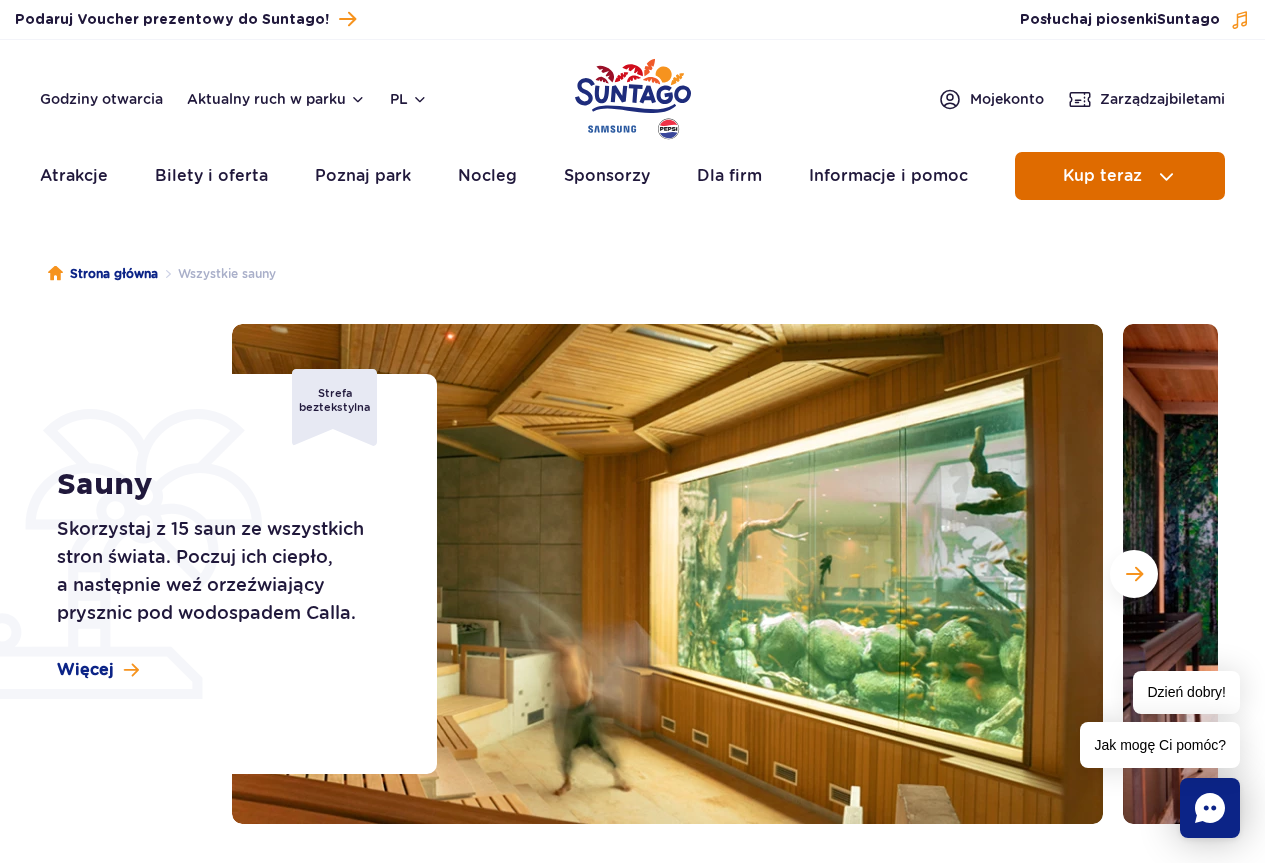 scroll, scrollTop: 0, scrollLeft: 0, axis: both 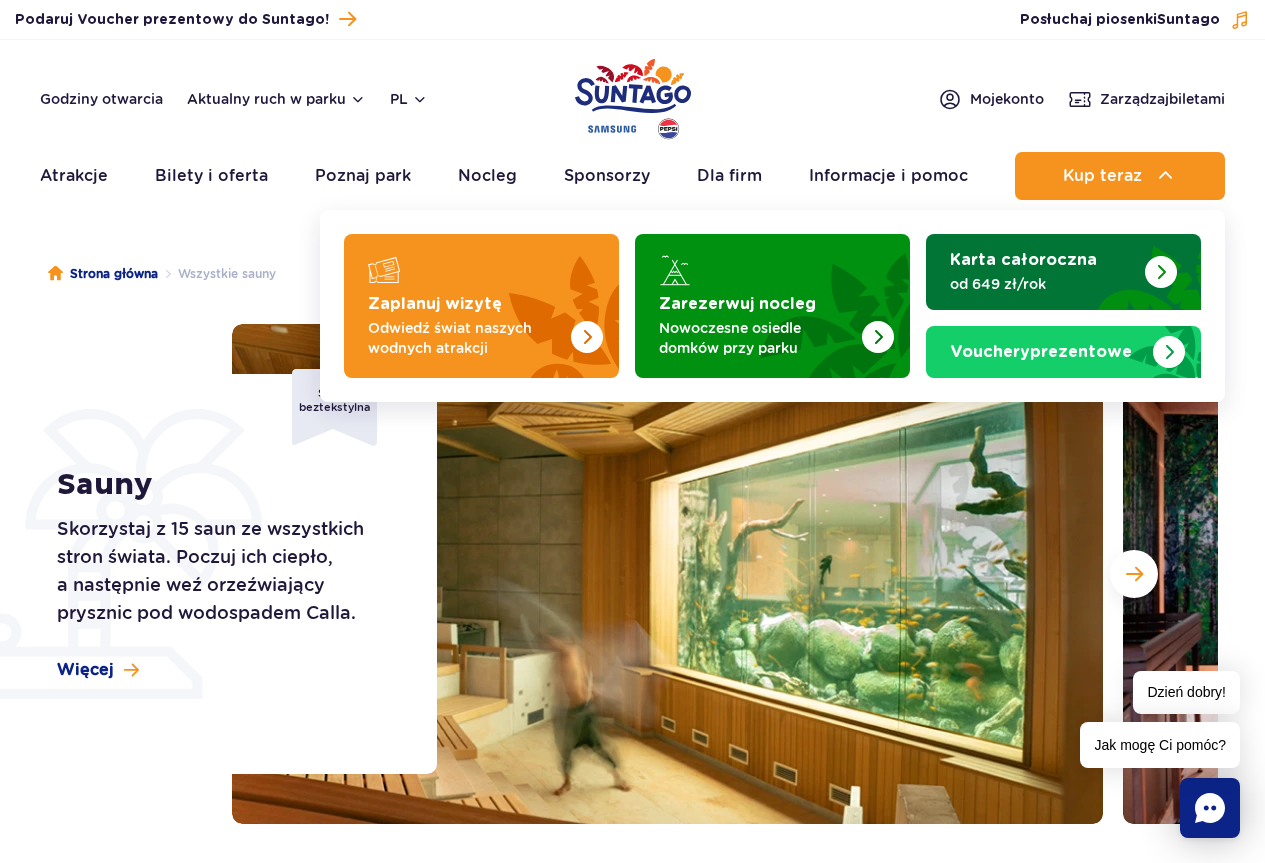click on "Karta całoroczna" at bounding box center (1023, 260) 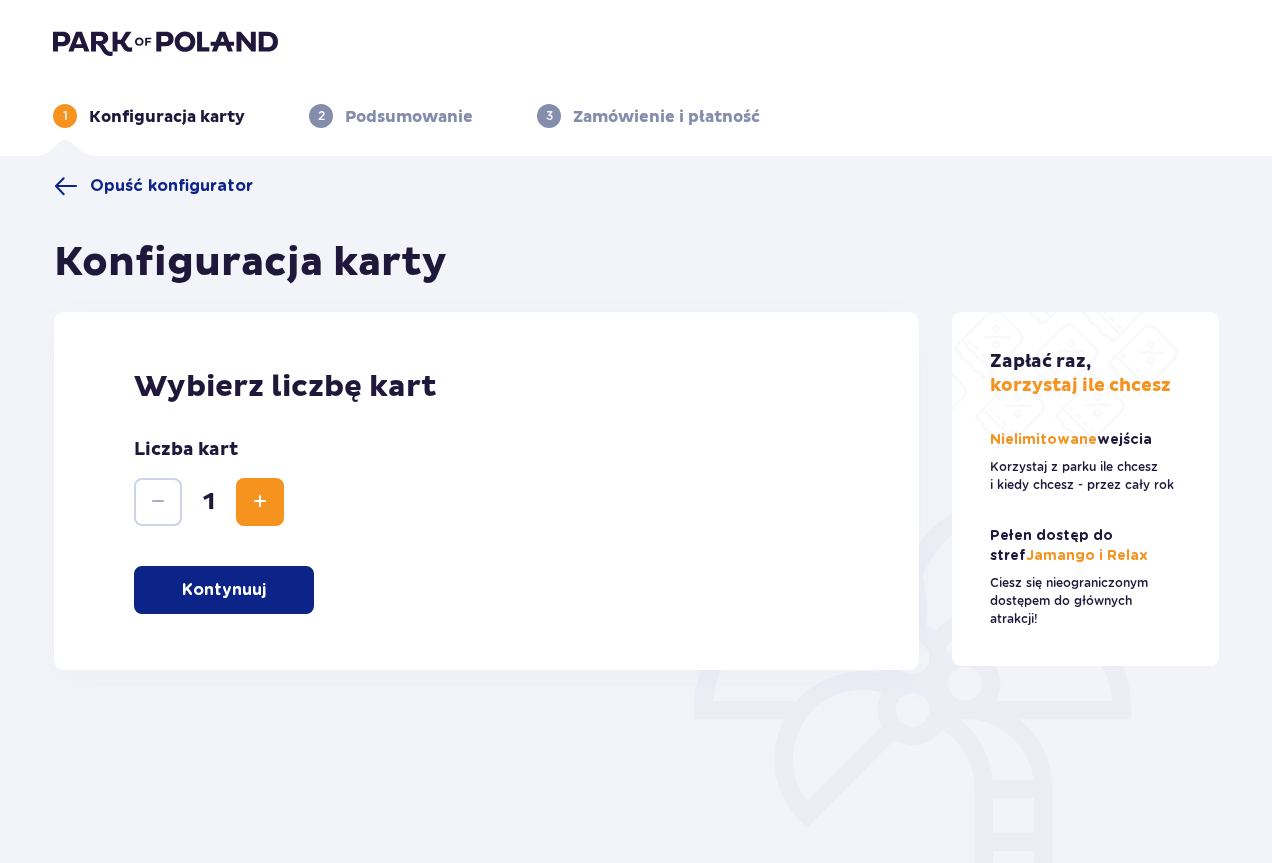scroll, scrollTop: 0, scrollLeft: 0, axis: both 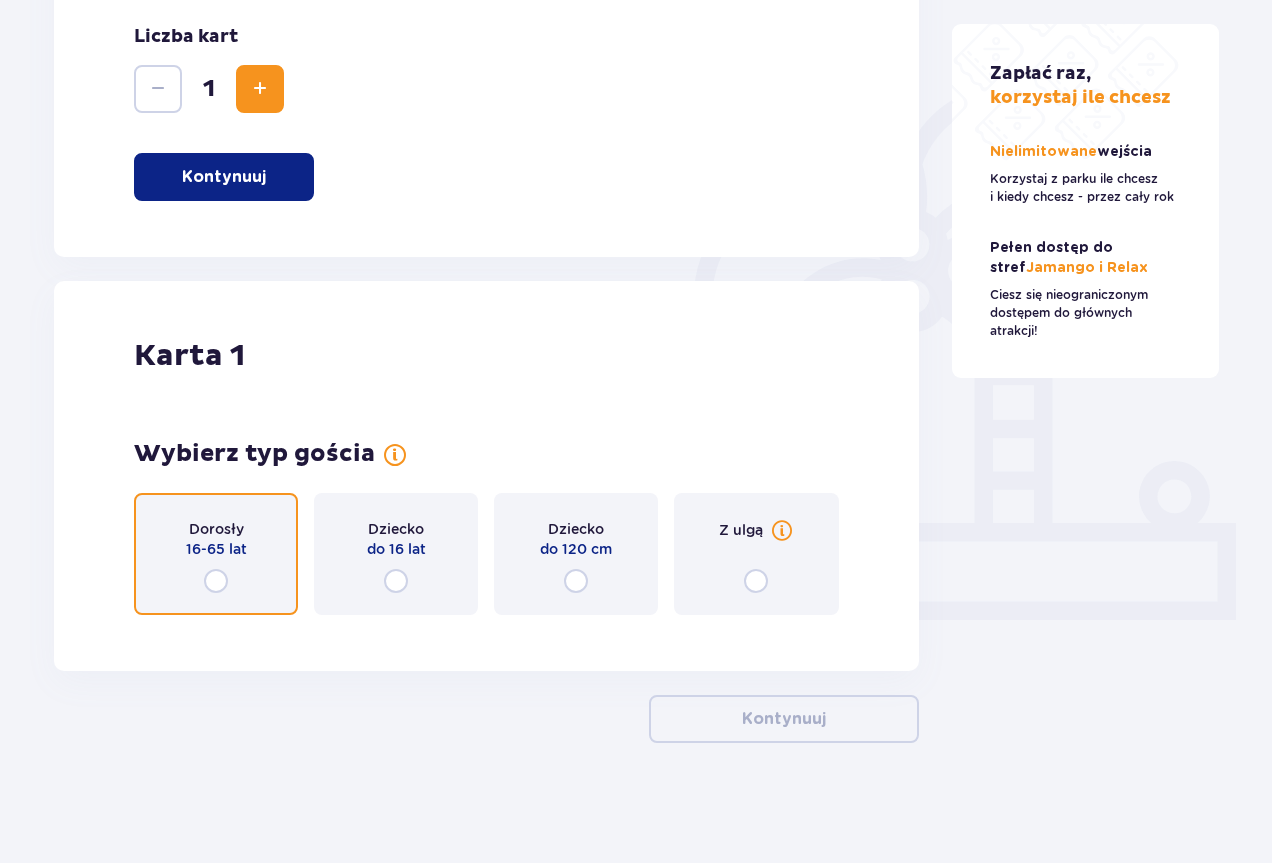click at bounding box center [216, 581] 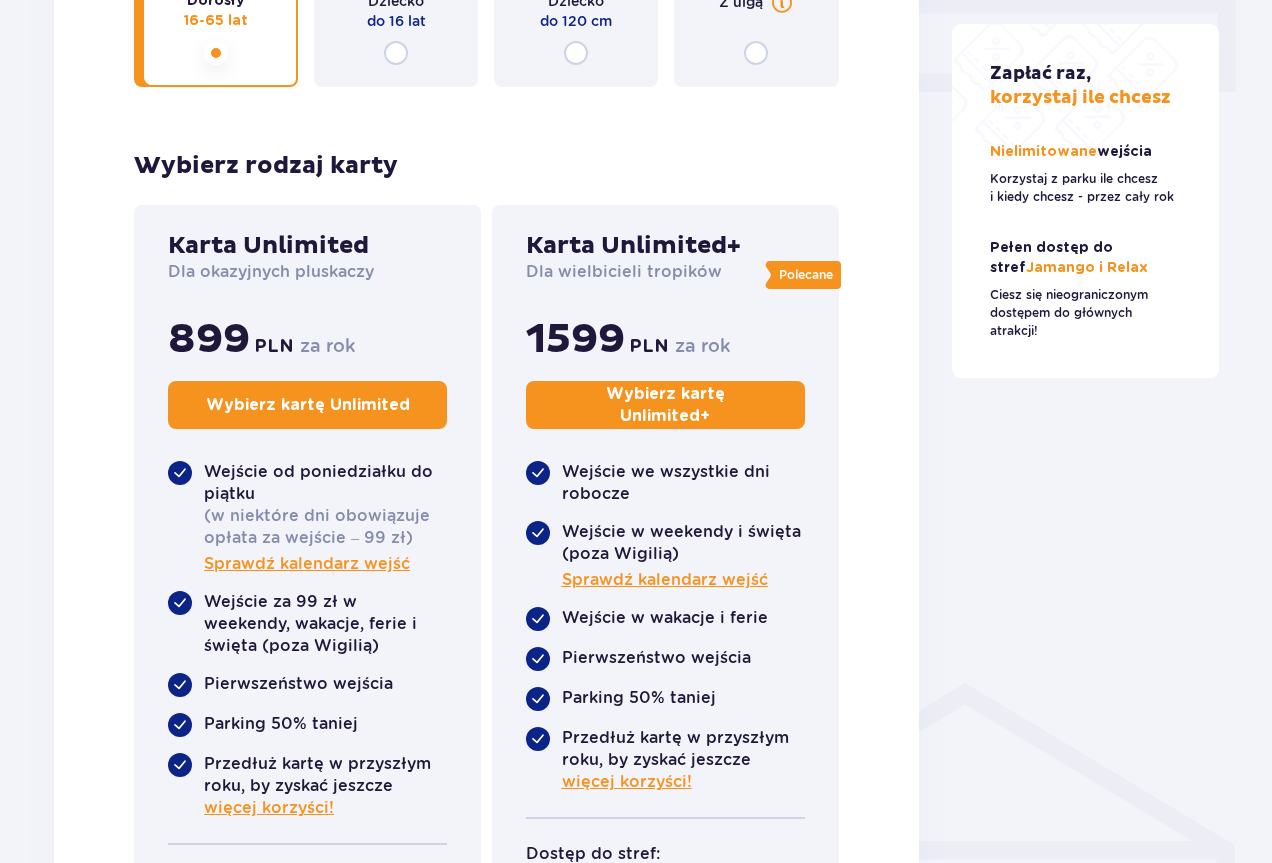 scroll, scrollTop: 1041, scrollLeft: 0, axis: vertical 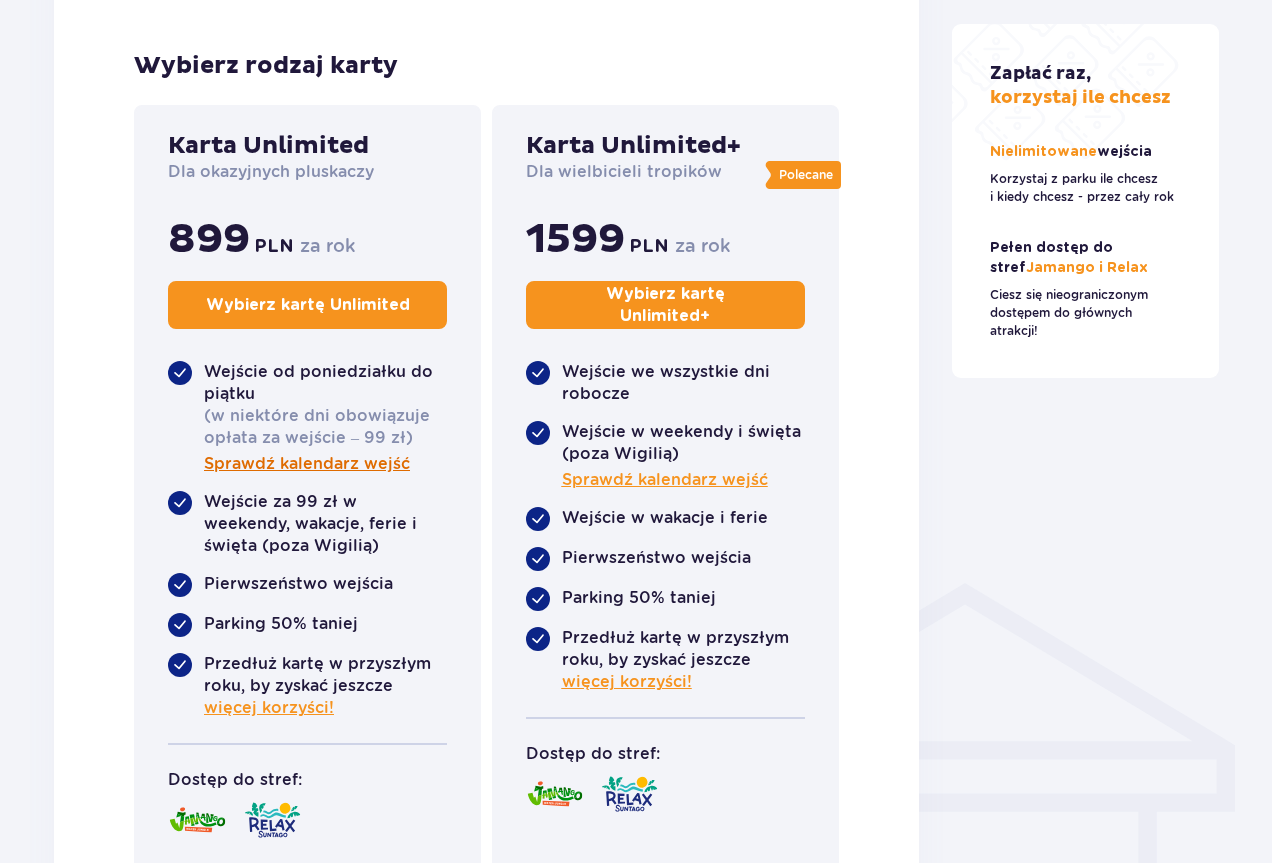 click on "Sprawdź kalendarz wejść" at bounding box center [307, 464] 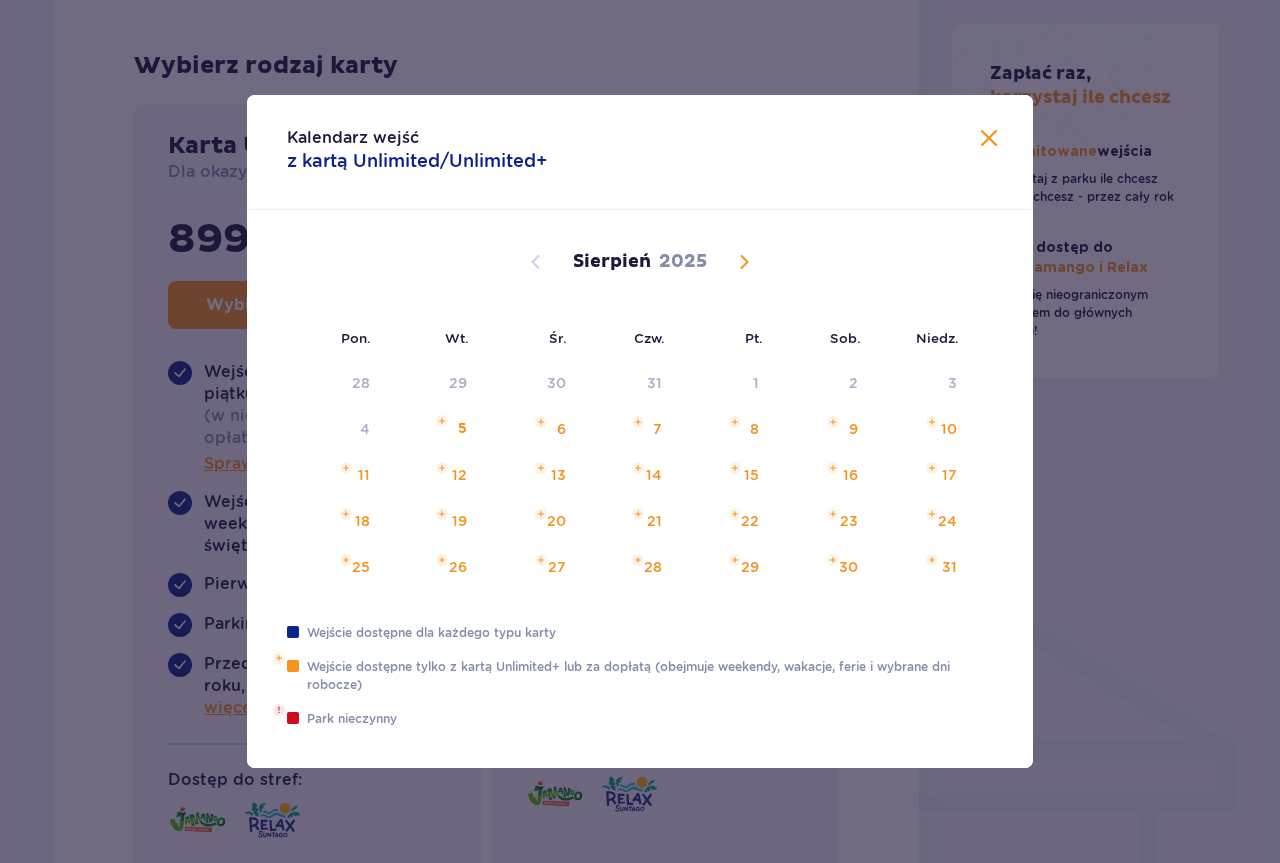 click on "Kalendarz wejść  z kartą Unlimited/Unlimited+" at bounding box center [640, 152] 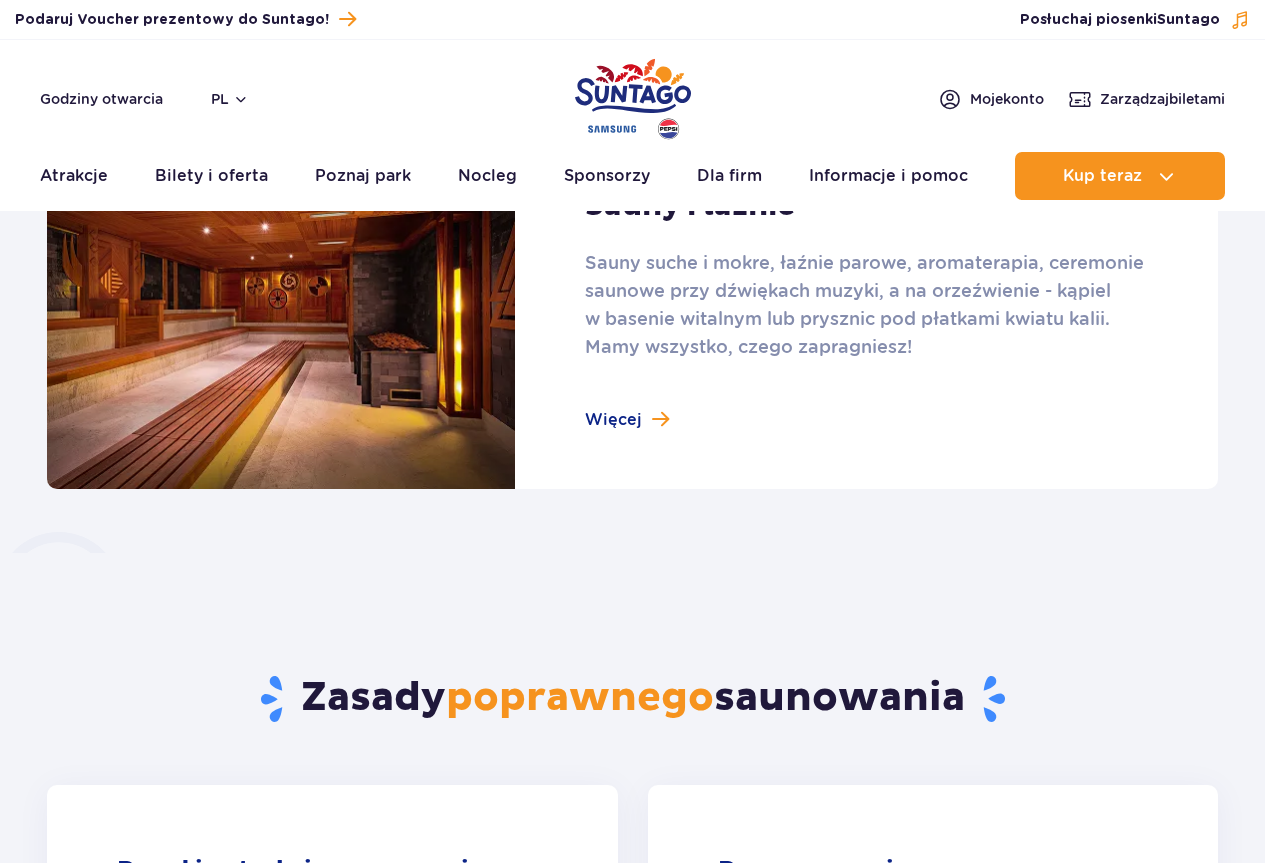 scroll, scrollTop: 1300, scrollLeft: 0, axis: vertical 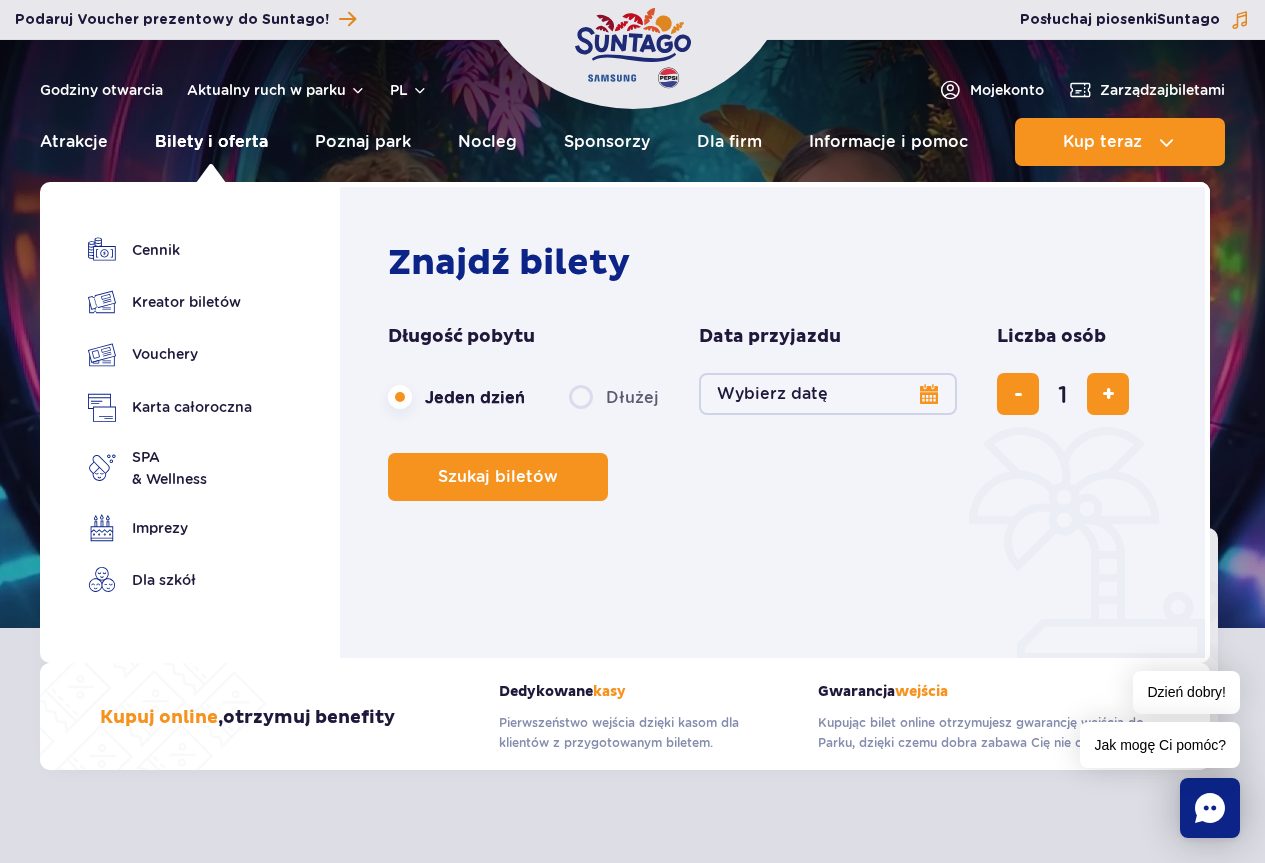click on "Bilety i oferta" at bounding box center [211, 142] 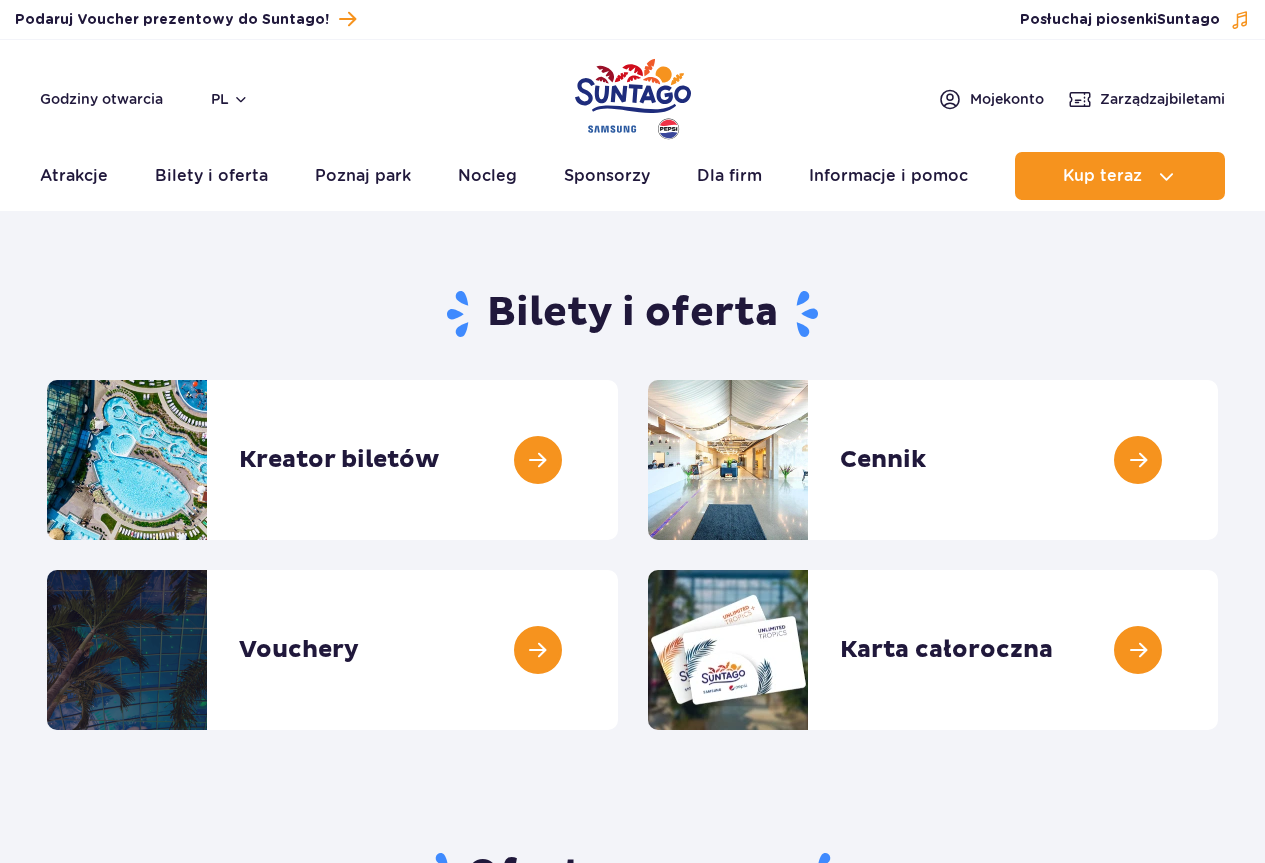 scroll, scrollTop: 100, scrollLeft: 0, axis: vertical 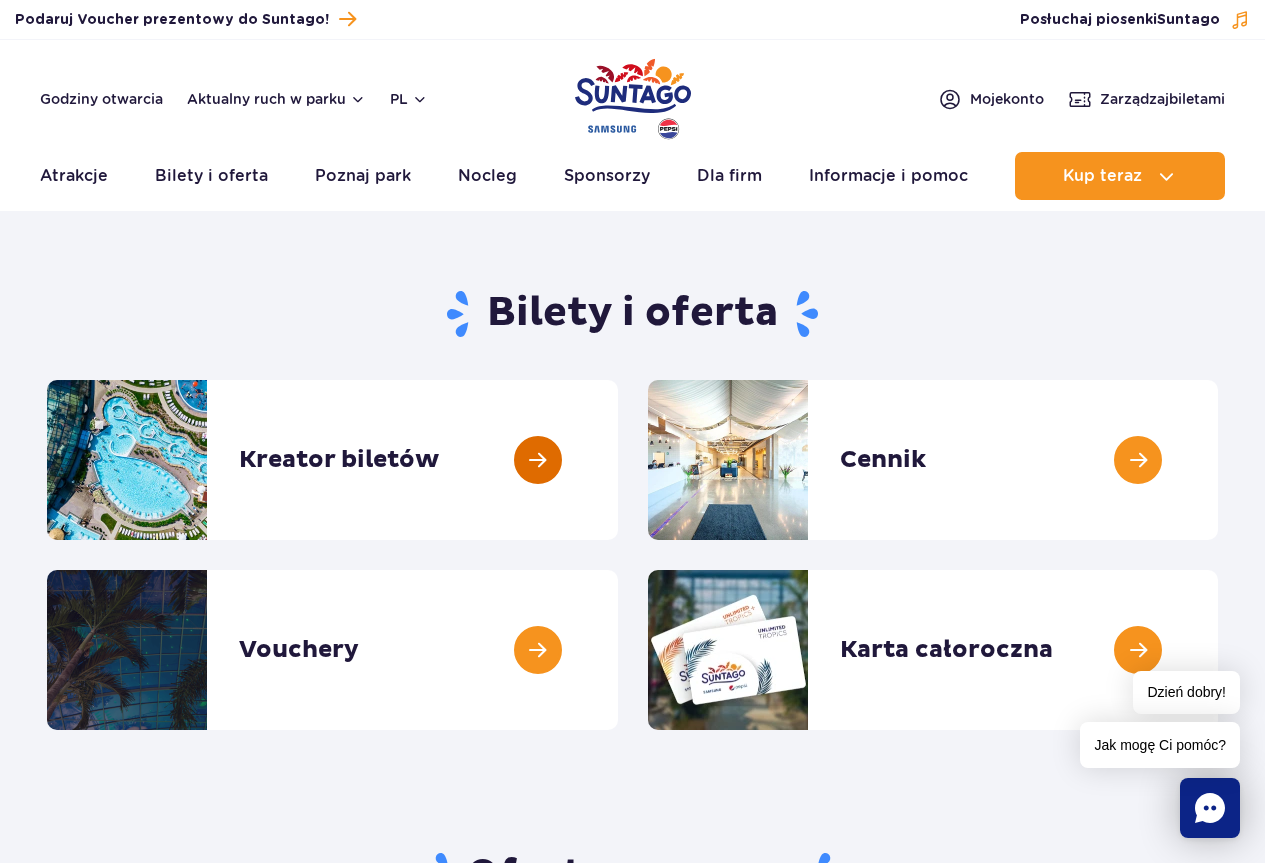 click at bounding box center (618, 460) 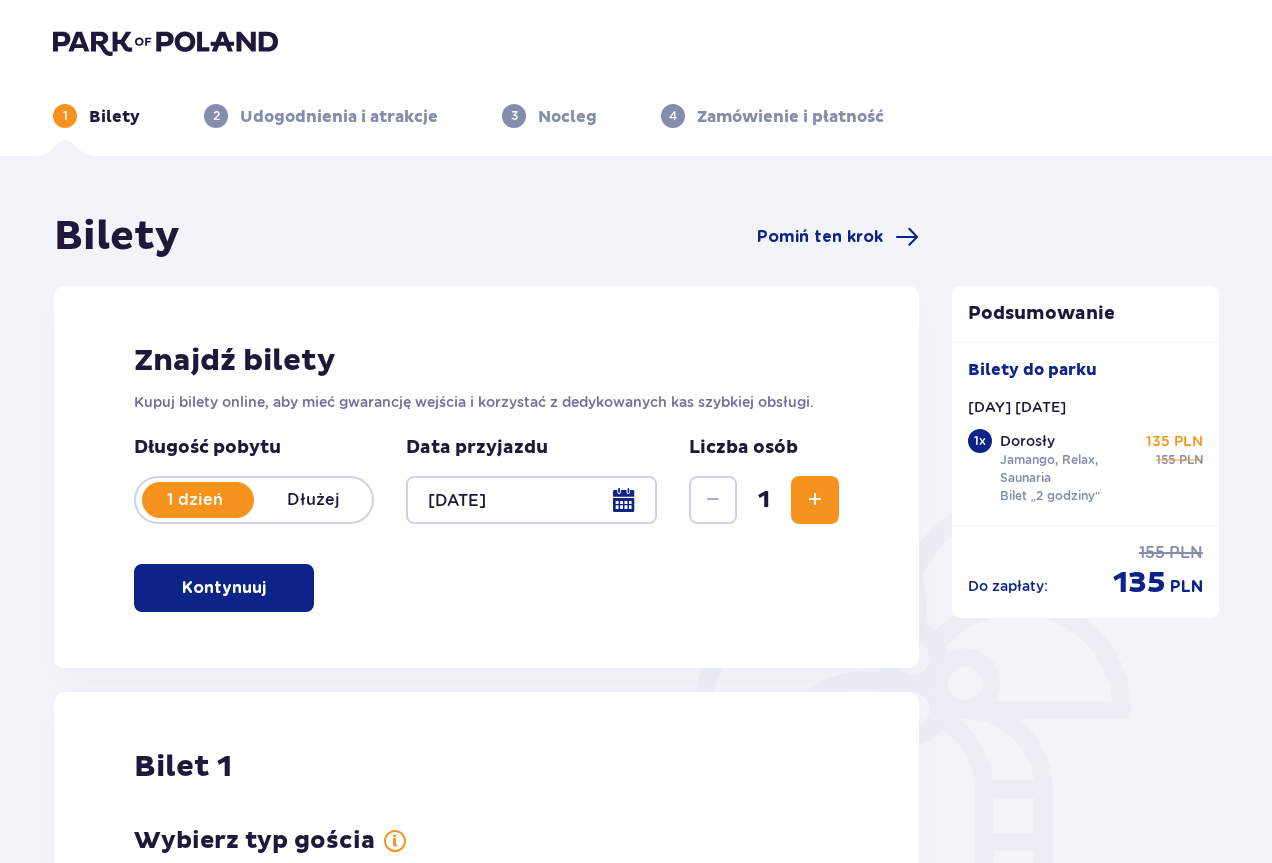 scroll, scrollTop: 0, scrollLeft: 0, axis: both 